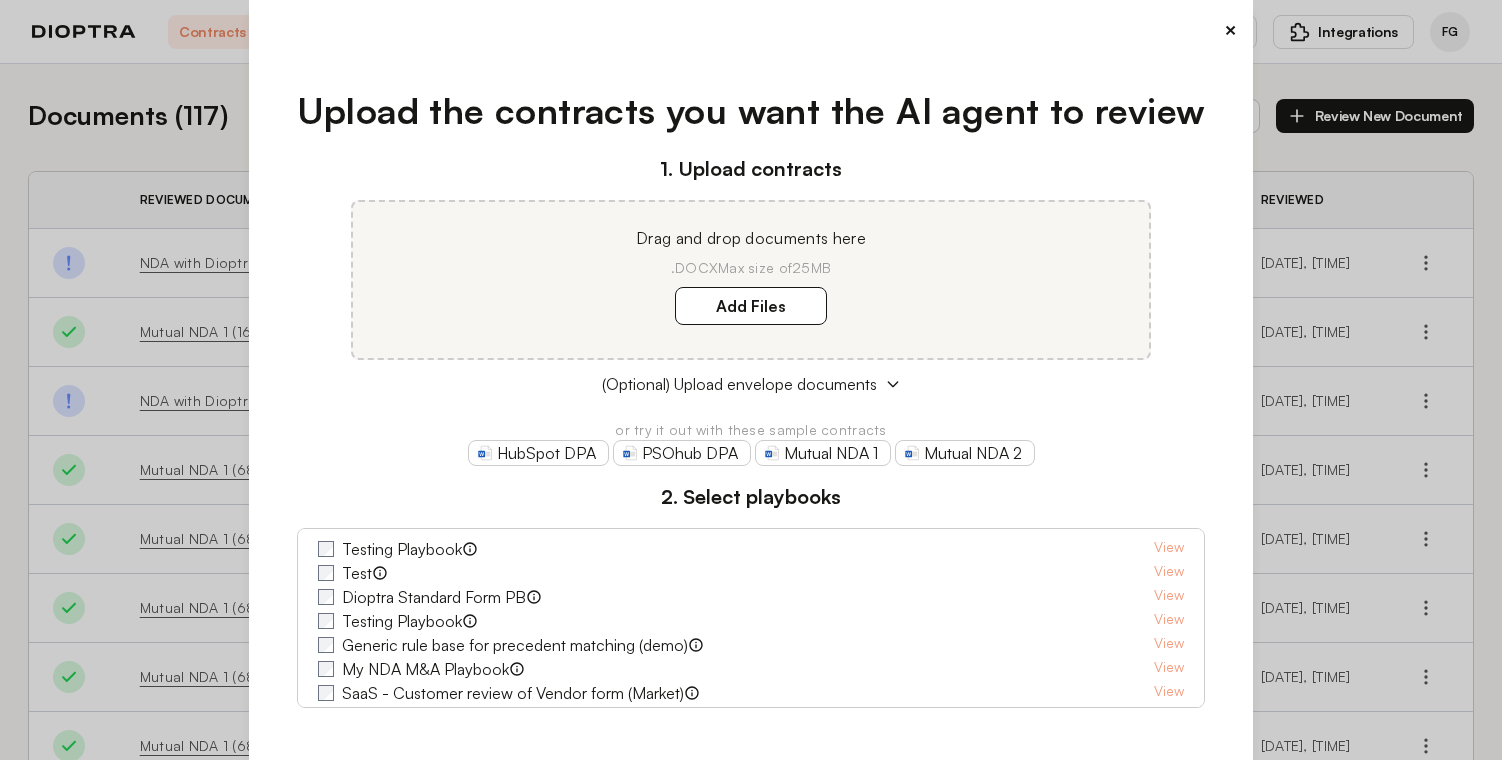 scroll, scrollTop: 0, scrollLeft: 0, axis: both 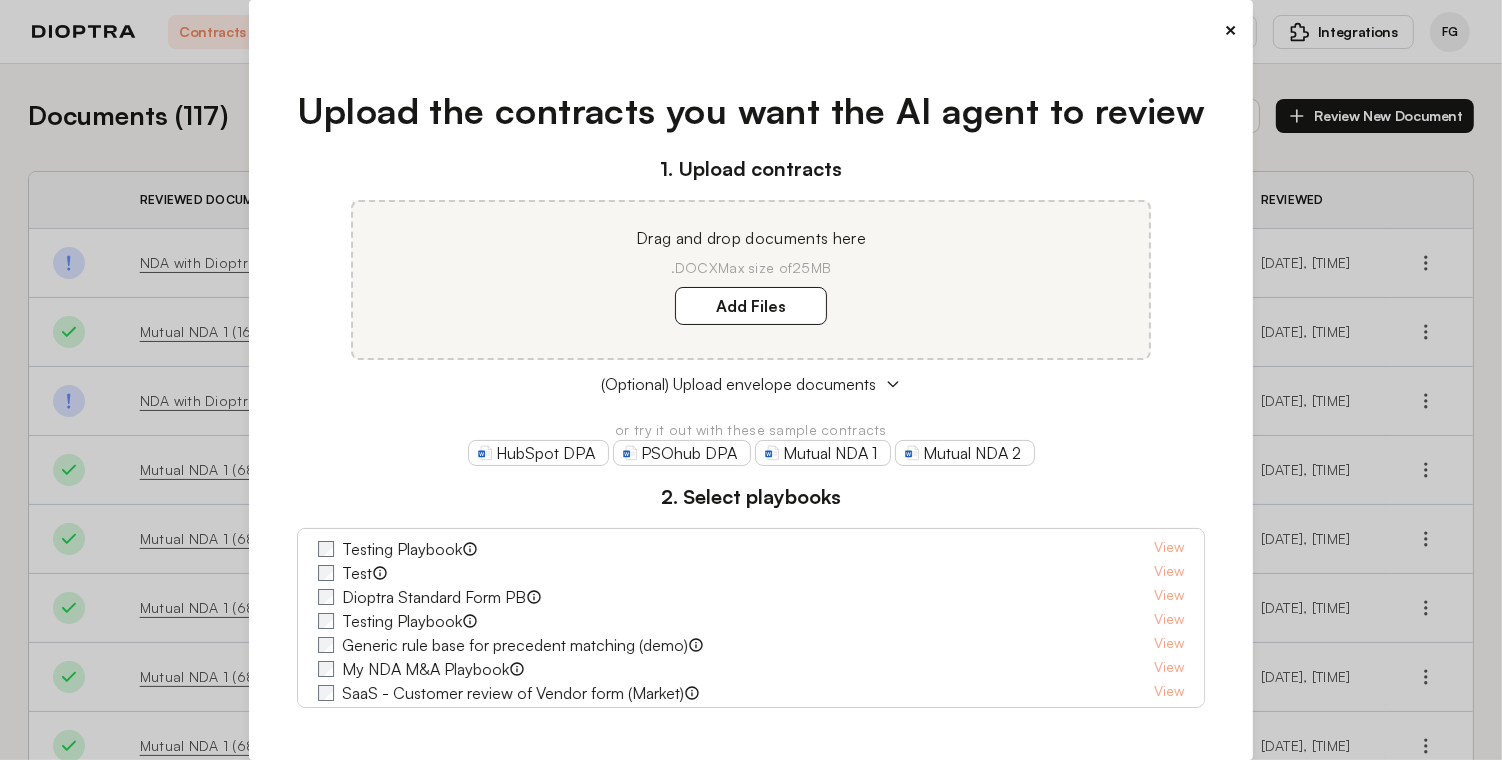 click on "× Upload the contracts you want the AI agent to review 1. Upload contracts Drag and drop documents here .DOCX  Max size of  25MB Add Files (Optional) Upload envelope documents or try it out with these sample contracts     HubSpot DPA     PSOhub DPA     Mutual NDA 1     Mutual NDA 2   2. Select playbooks Testing Playbook   View Test   View Dioptra Standard Form PB   View Testing Playbook   View Generic rule base for precedent matching (demo)   View My NDA M&A Playbook   View SaaS - Customer review of Vendor form (Market)   View SaaS - Vendor review of Customer form (Market)   View NDA - Start-up Discloser review of counterparty form (Market)   View BAA - Vendor review of Customer Form (Market) Dioptra's out of the box playbook for Vendor review of Customer Form BAAs   View PB From Precedent Demo   View NDA - Commercial - Party Agnostic   View Master Services Agreement - Vendor Favorable   View NDA M&A - Buyer Favorable (Managed by Dioptra)   View   View   View Interview MnA Playbook" at bounding box center [751, 380] 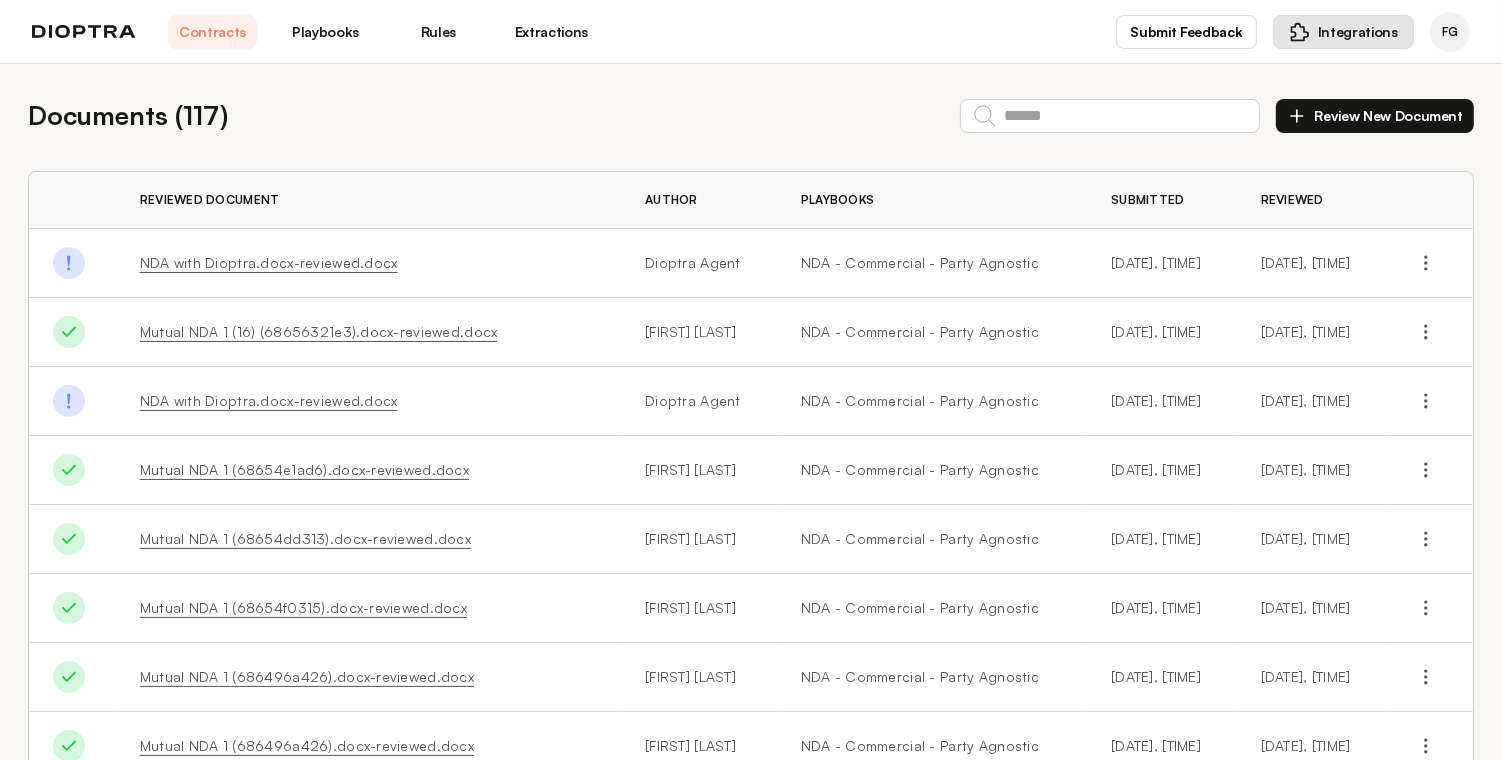 click on "Integrations" at bounding box center [1358, 32] 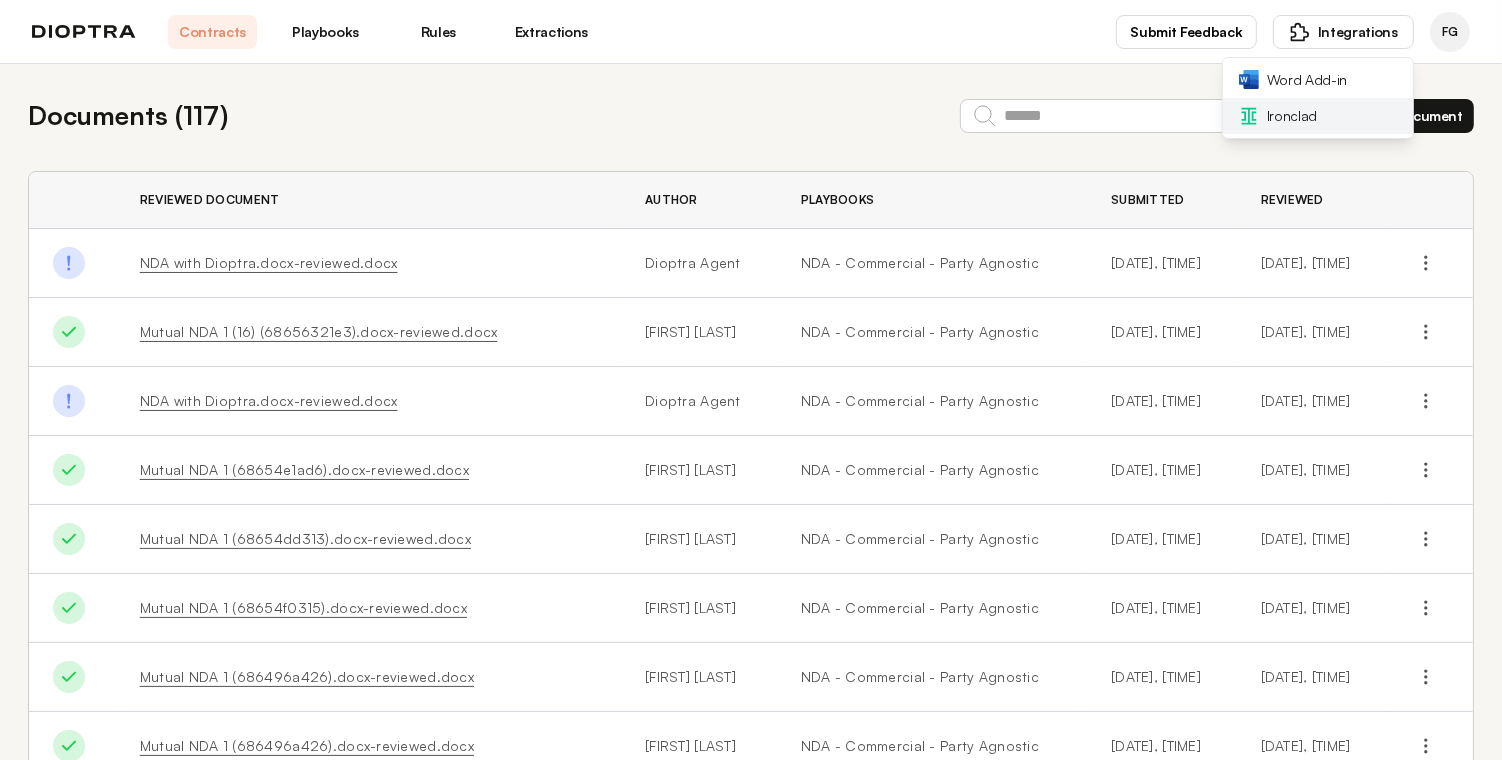 click on "Ironclad" at bounding box center (1292, 116) 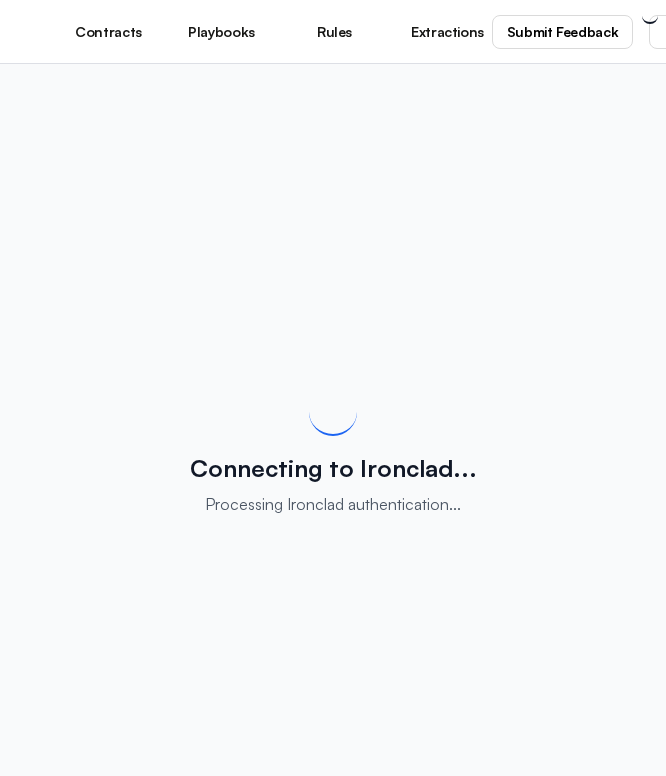 scroll, scrollTop: 0, scrollLeft: 0, axis: both 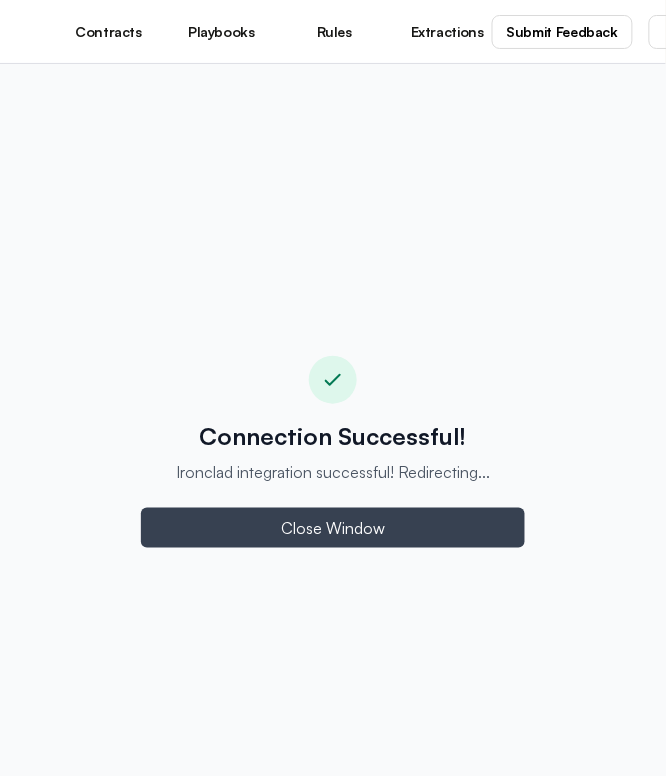 click on "Close Window" at bounding box center [333, 528] 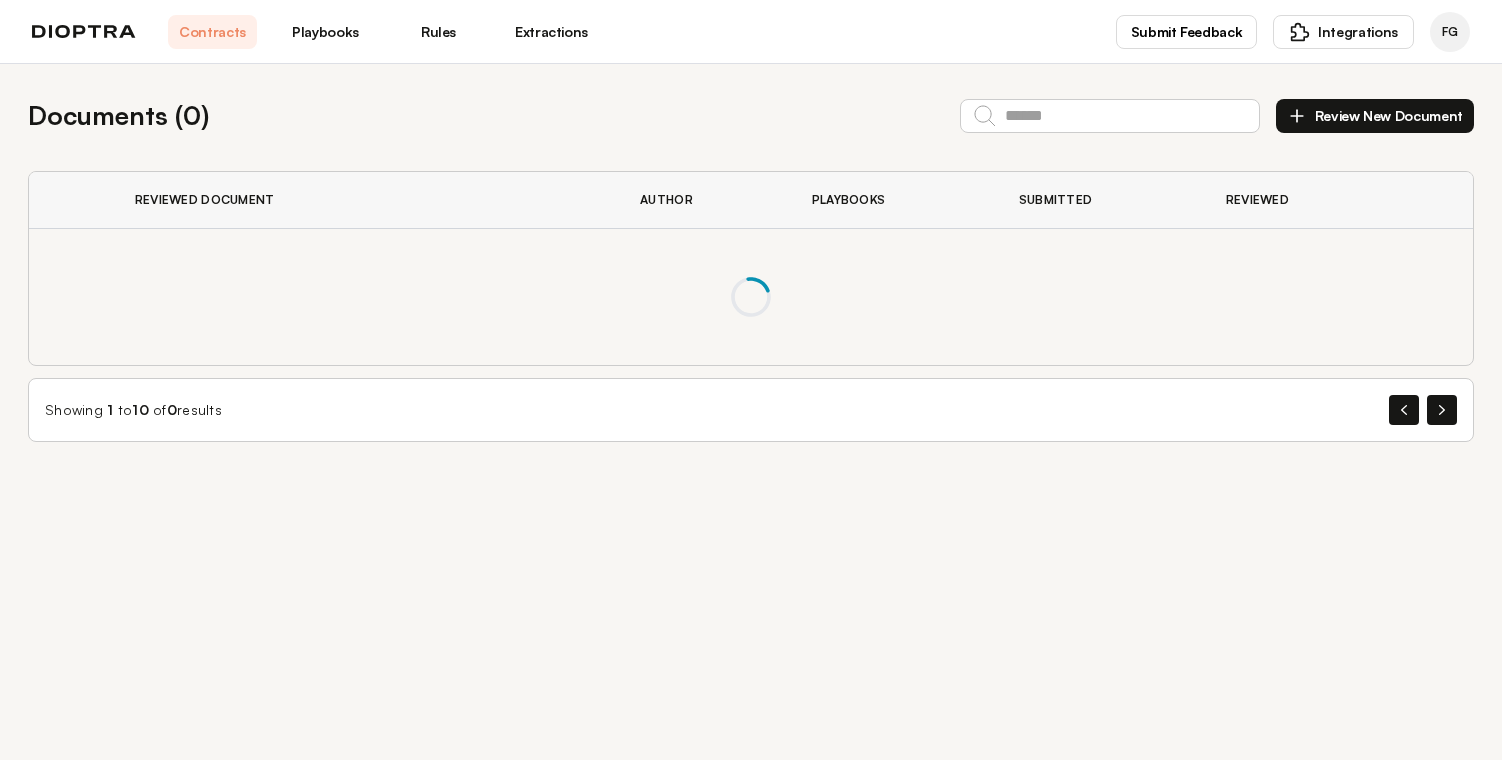 scroll, scrollTop: 0, scrollLeft: 0, axis: both 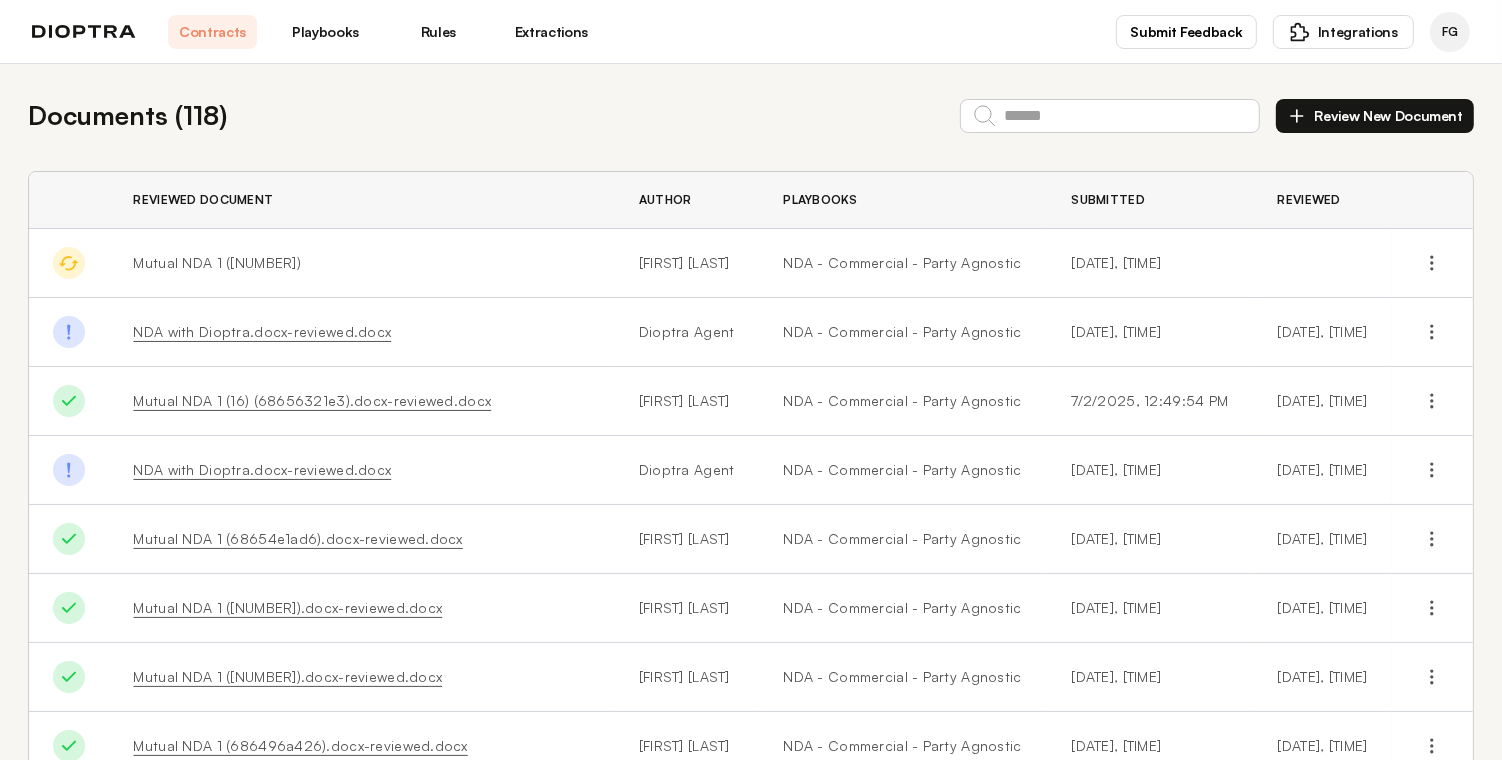 click on "Reviewed Document" at bounding box center (362, 200) 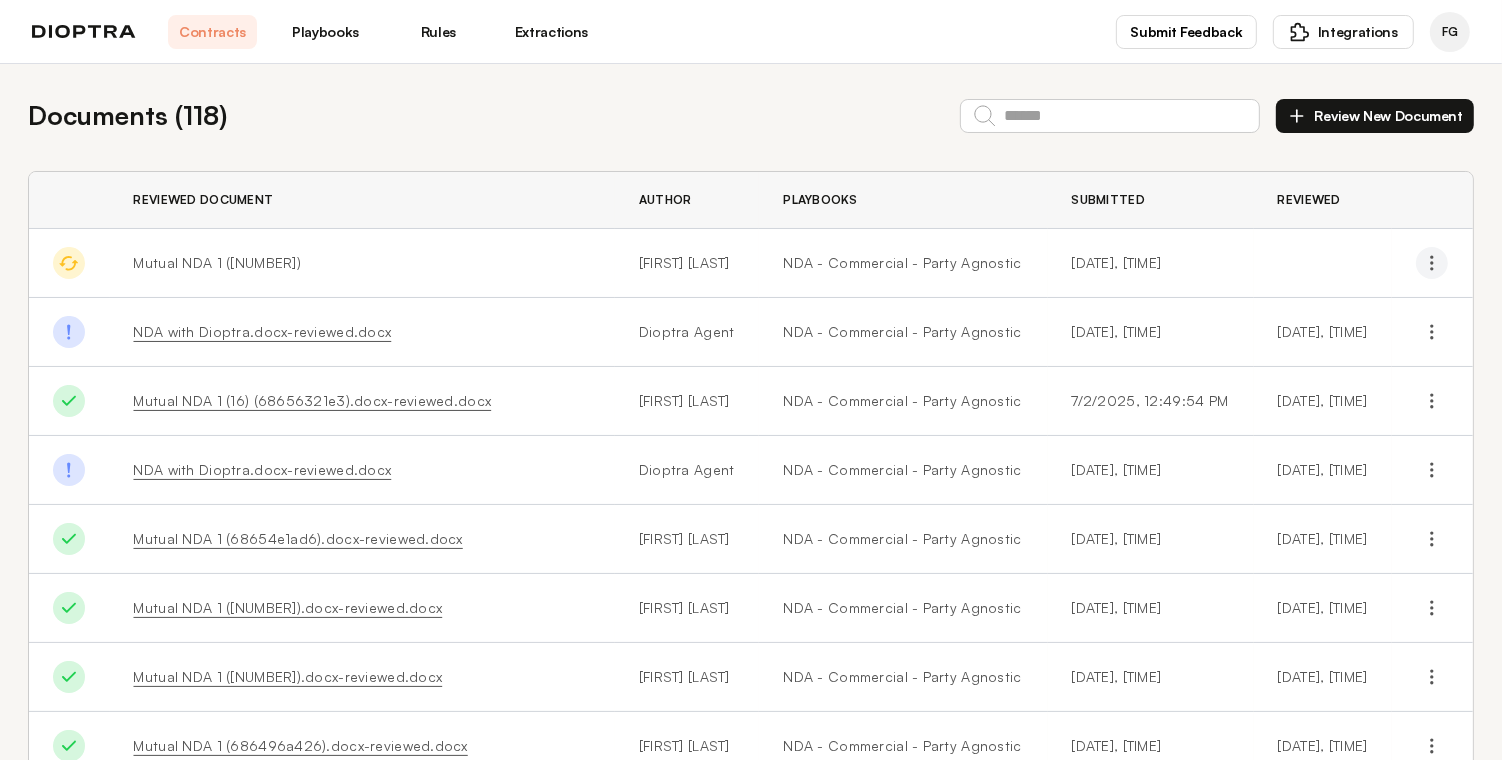 click at bounding box center [1432, 263] 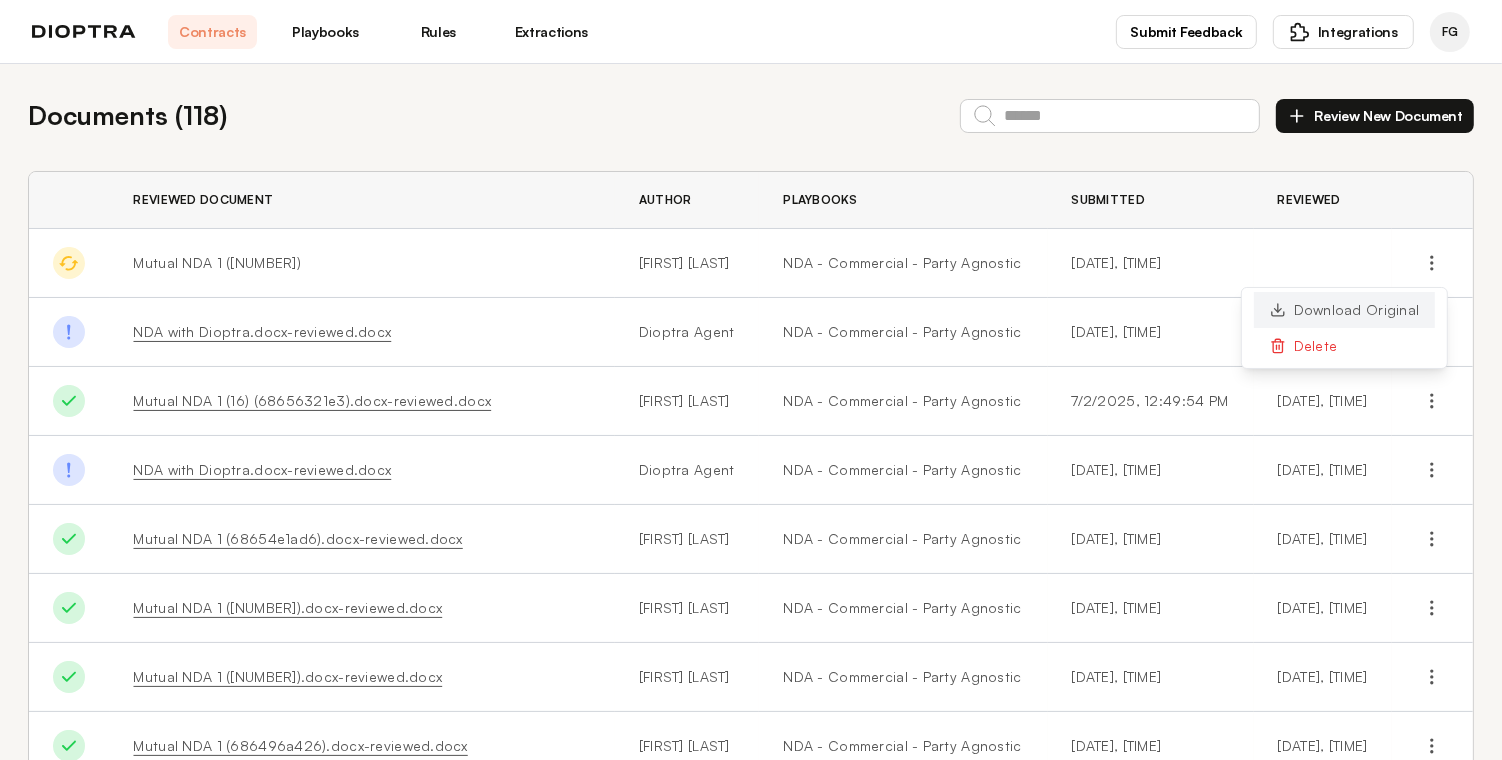 click on "Download Original" at bounding box center [1345, 310] 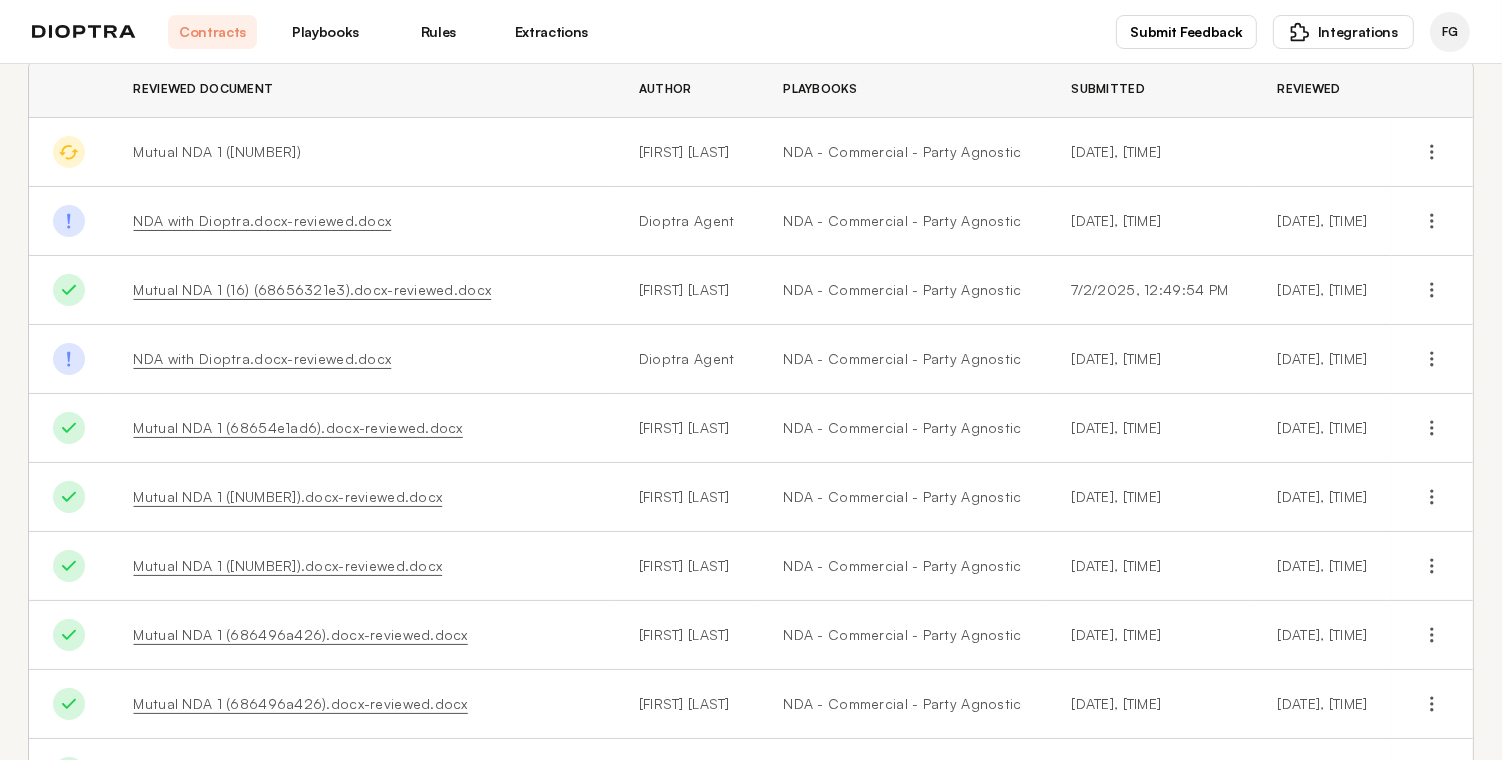 scroll, scrollTop: 0, scrollLeft: 0, axis: both 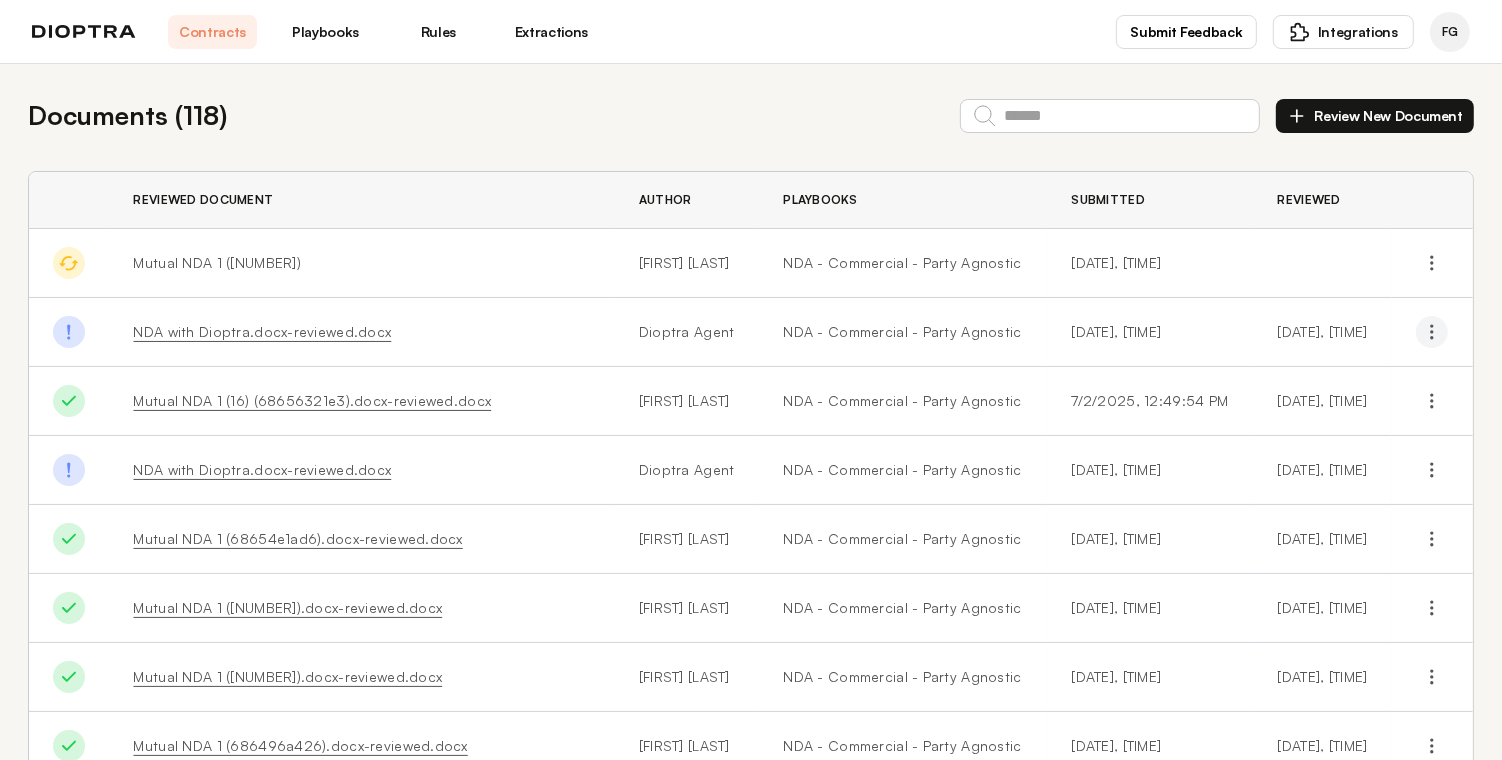 click at bounding box center [1432, 263] 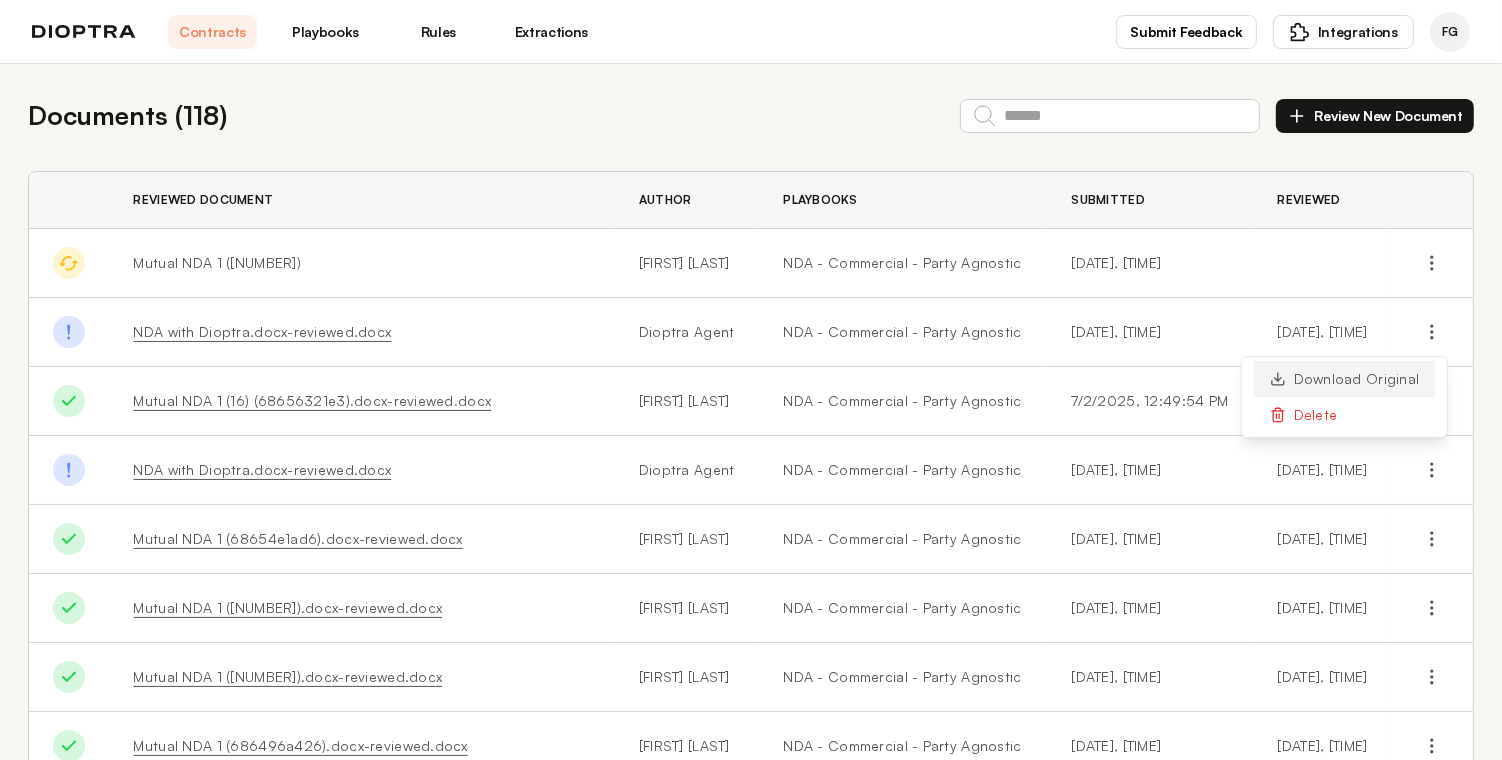 click on "Download Original" at bounding box center [1345, 379] 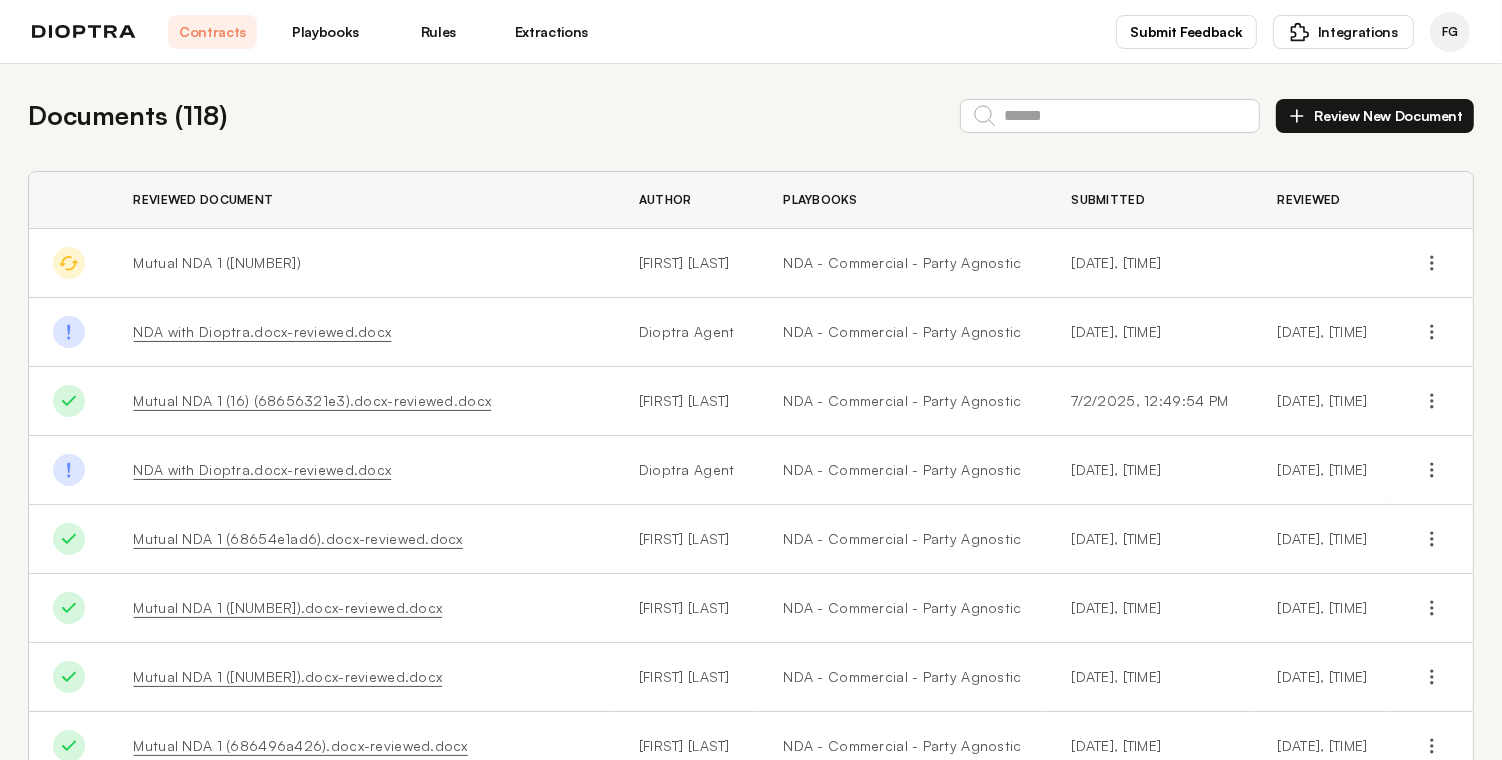 click on "Documents ( 118 ) Review New Document" at bounding box center (751, 115) 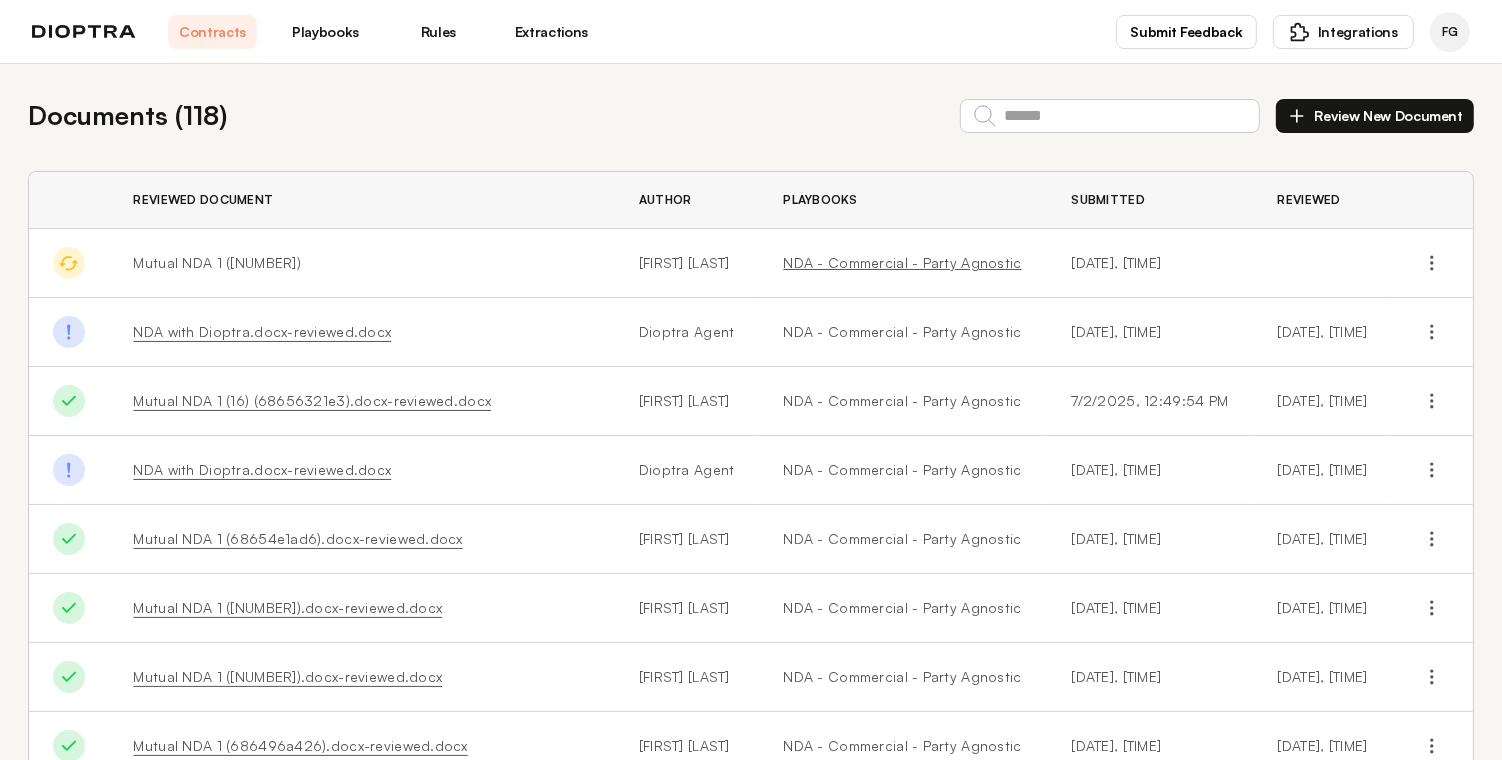 click on "NDA - Commercial - Party Agnostic" at bounding box center (904, 263) 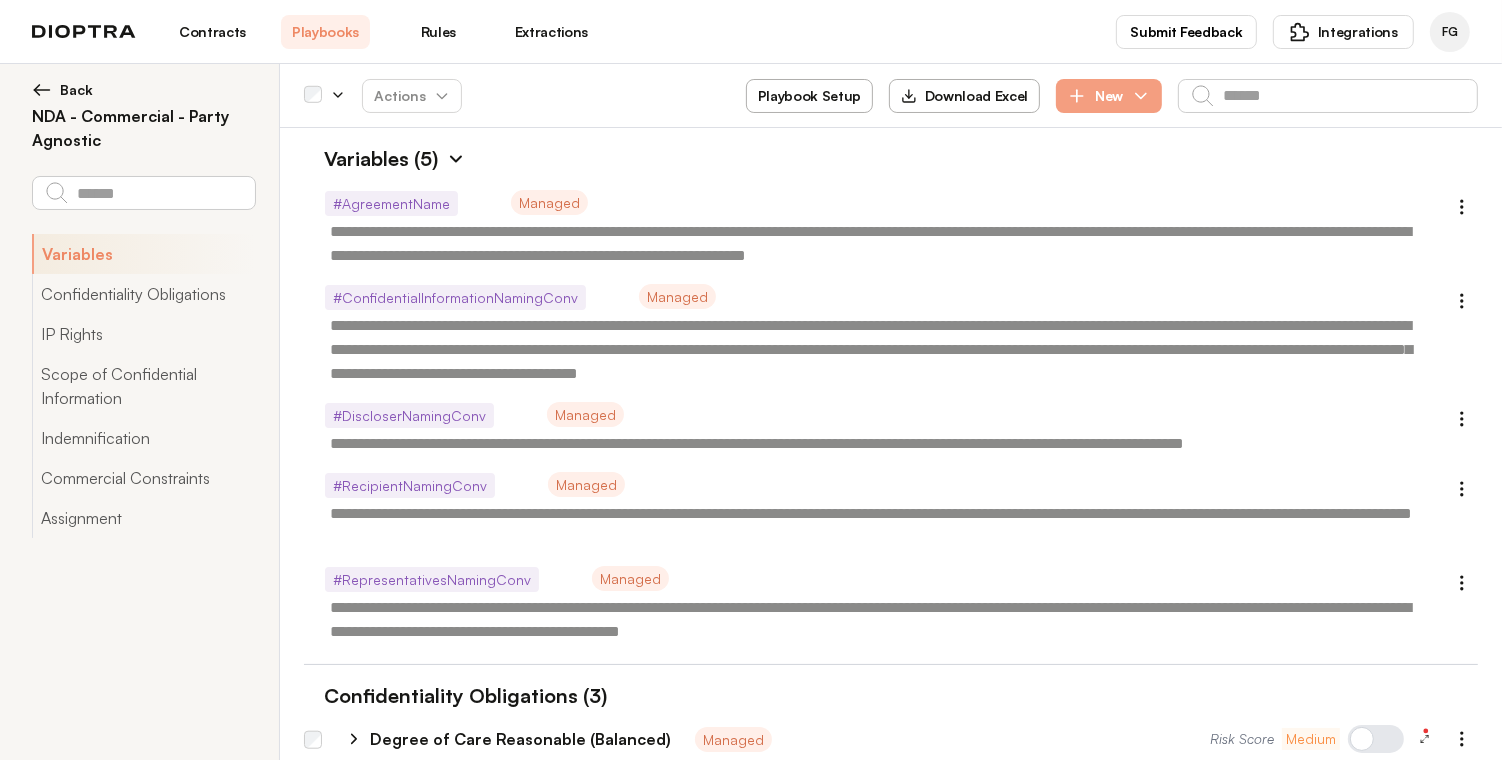 click at bounding box center [456, 159] 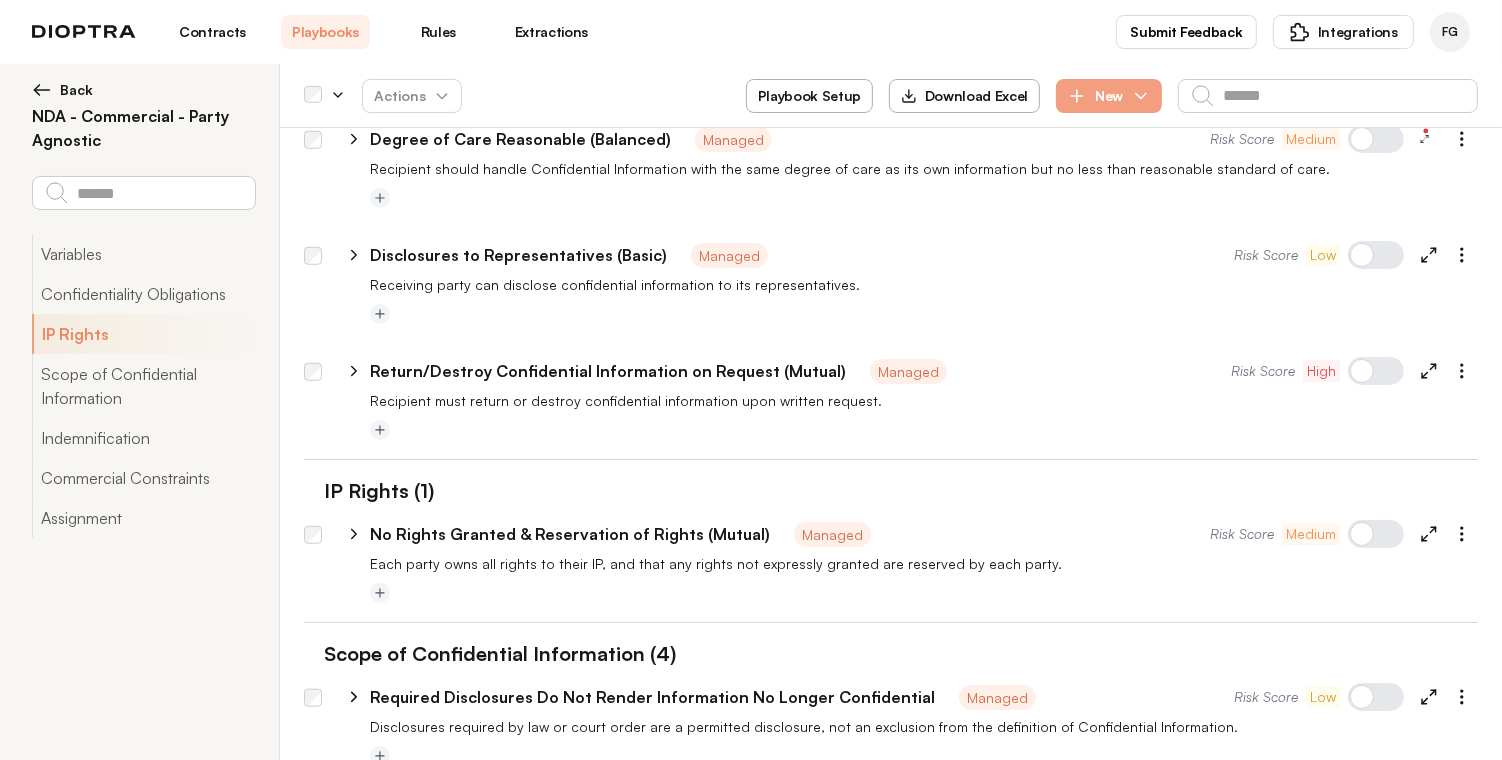 scroll, scrollTop: 0, scrollLeft: 0, axis: both 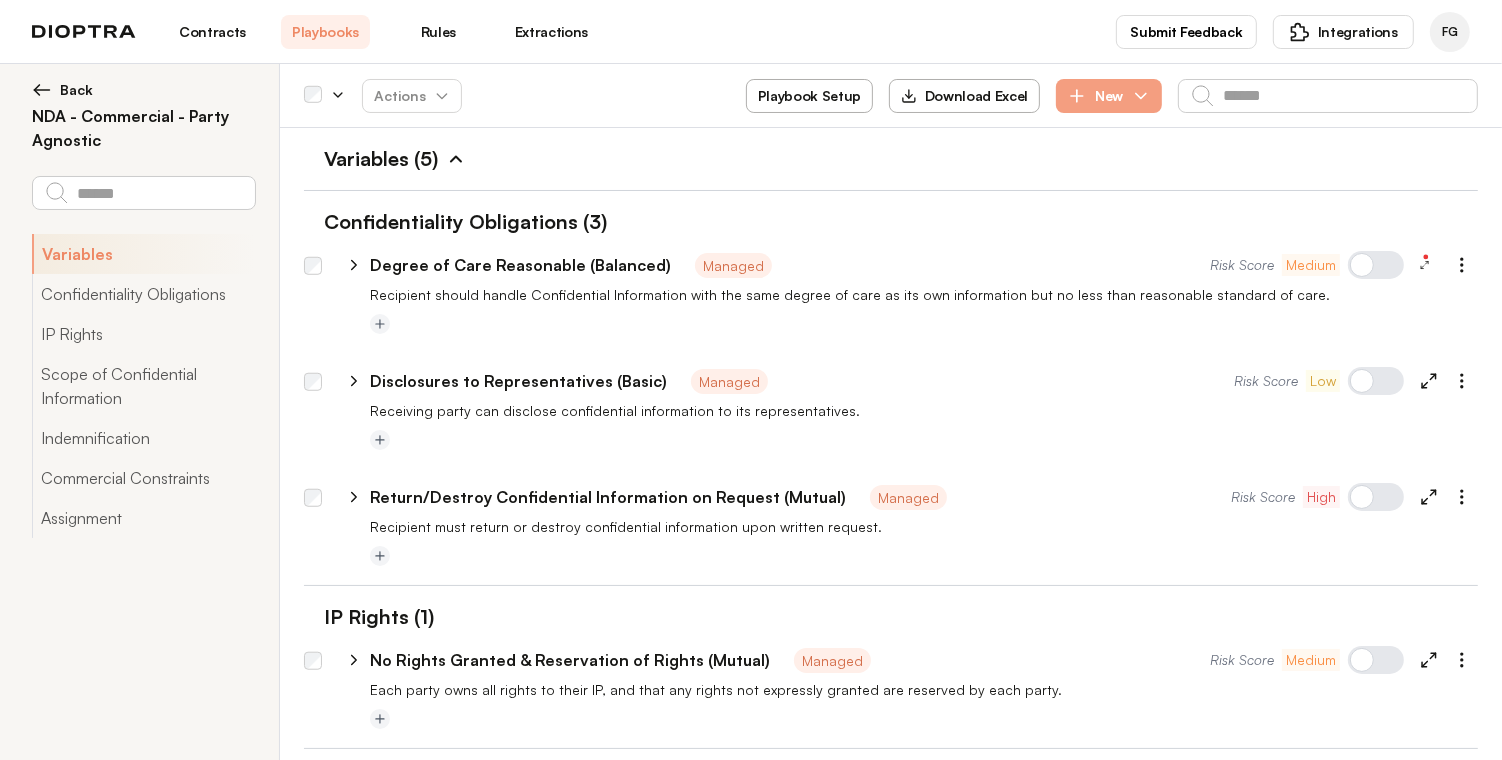 click on "Playbook Setup" at bounding box center [809, 96] 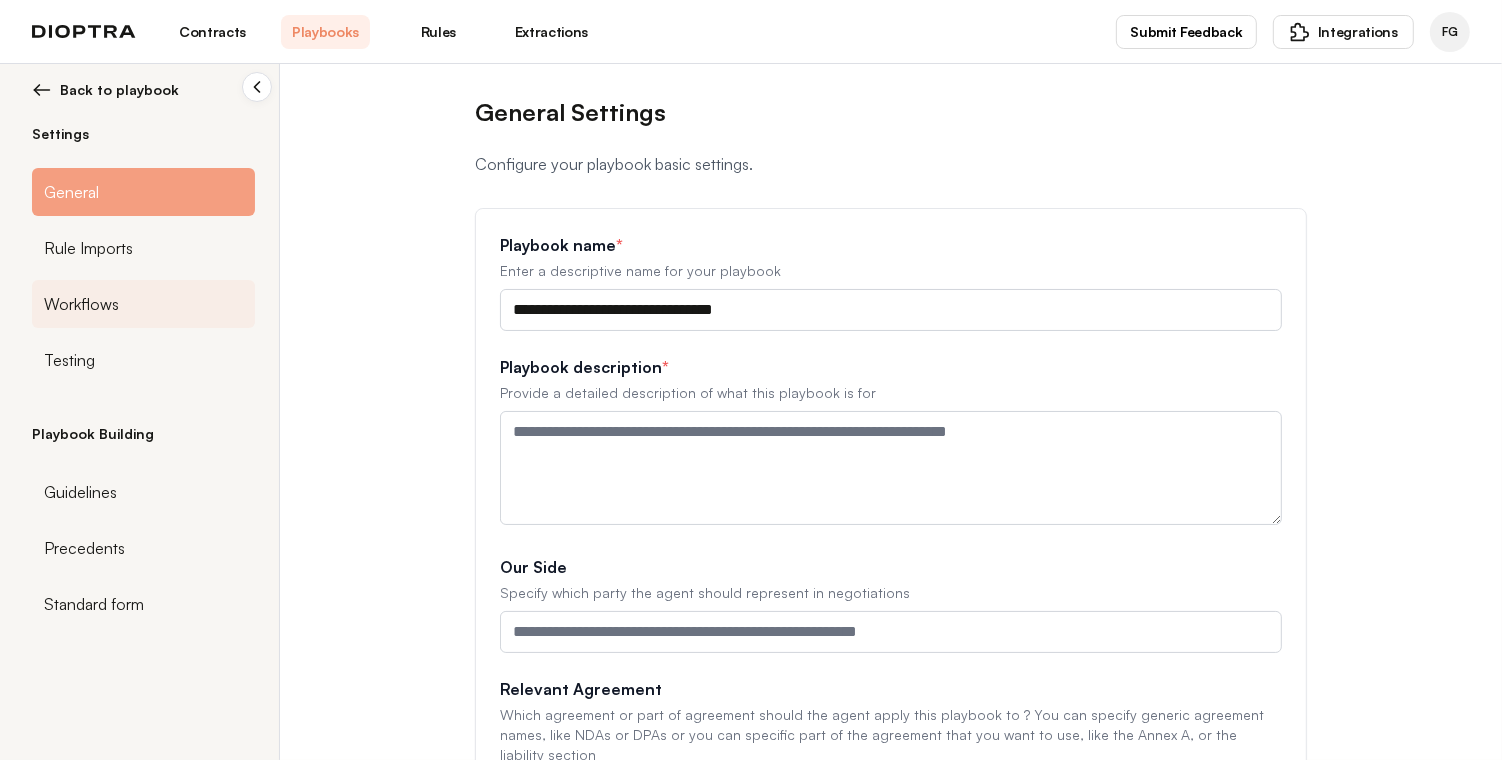 click on "Workflows" at bounding box center (88, 248) 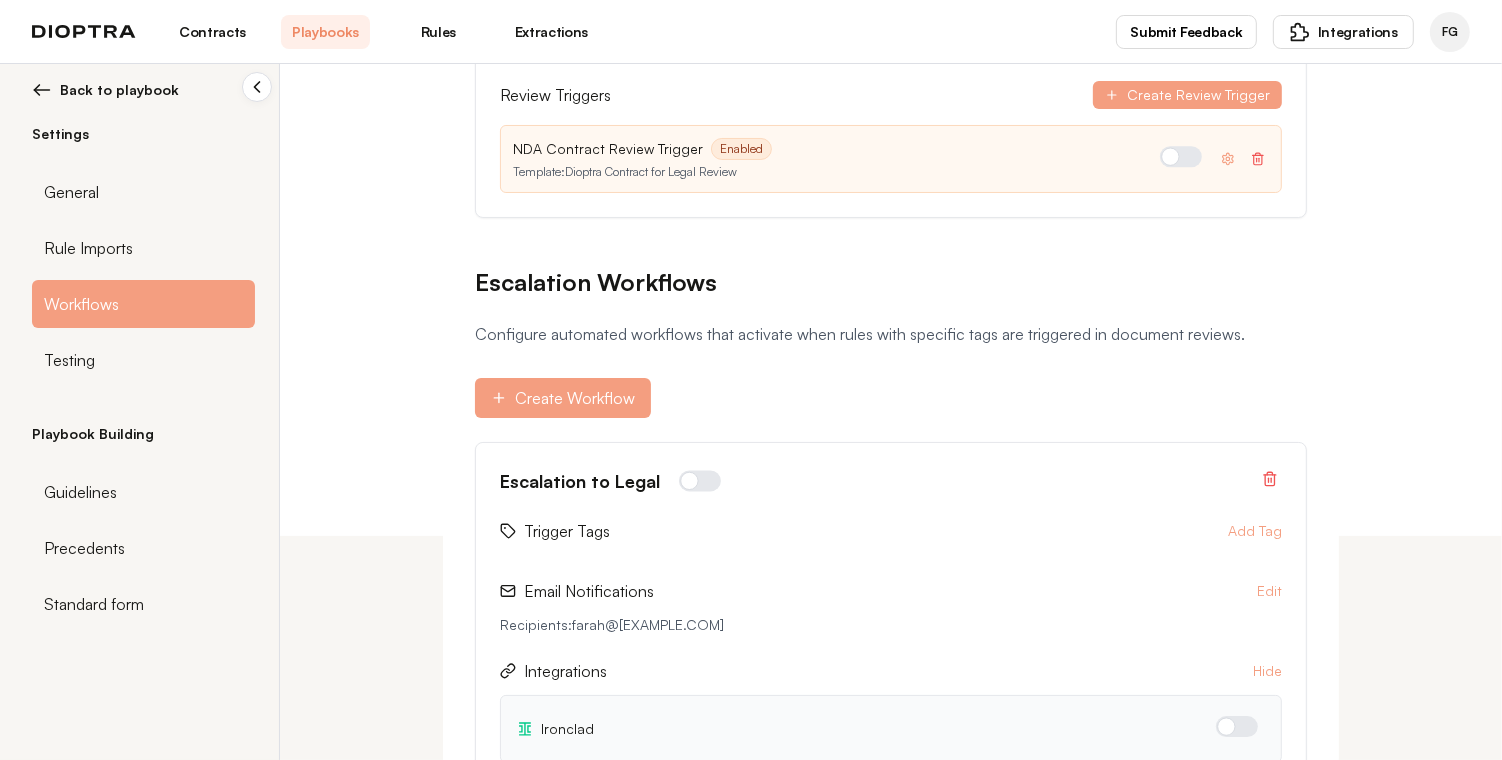 scroll, scrollTop: 279, scrollLeft: 0, axis: vertical 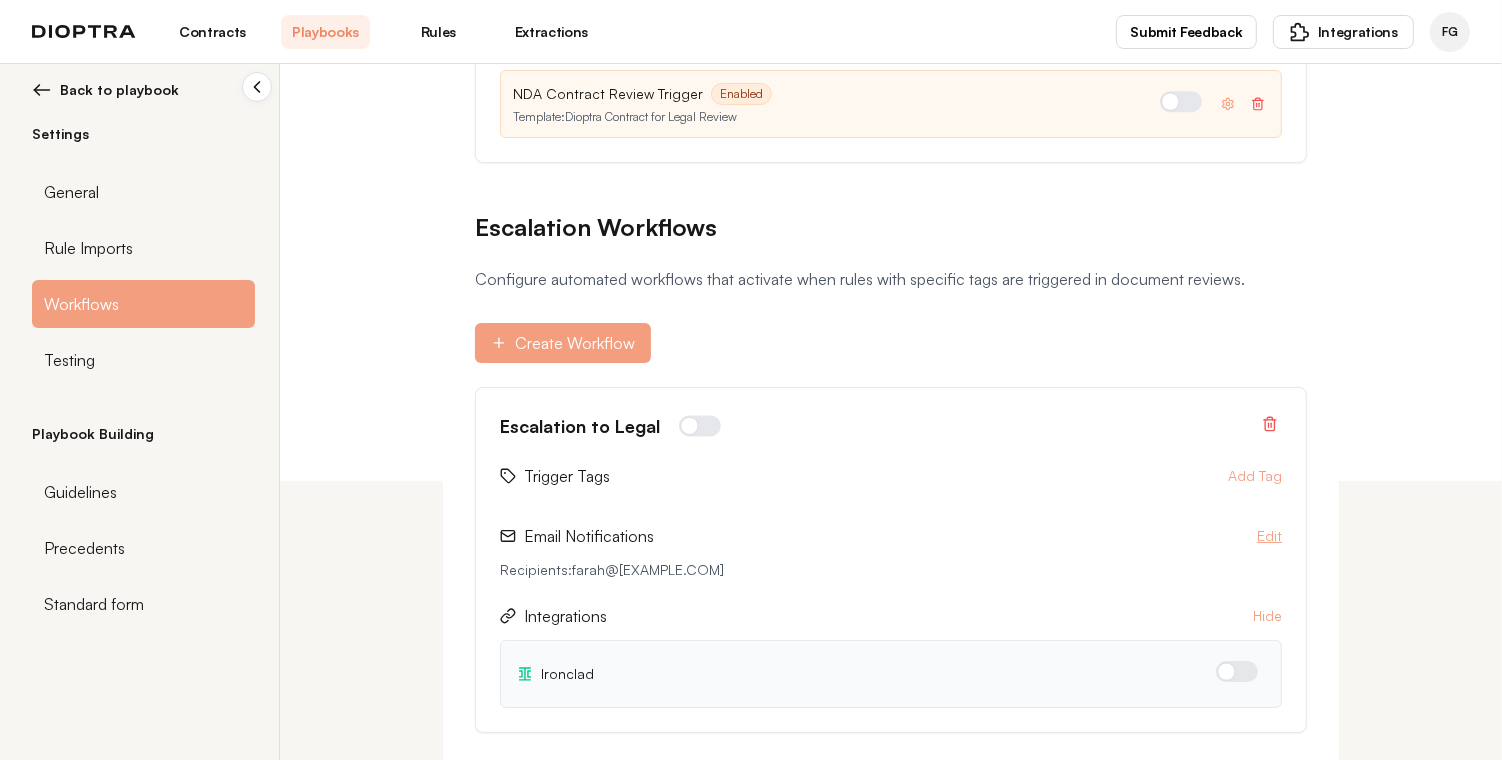 click on "Edit" at bounding box center [1255, 476] 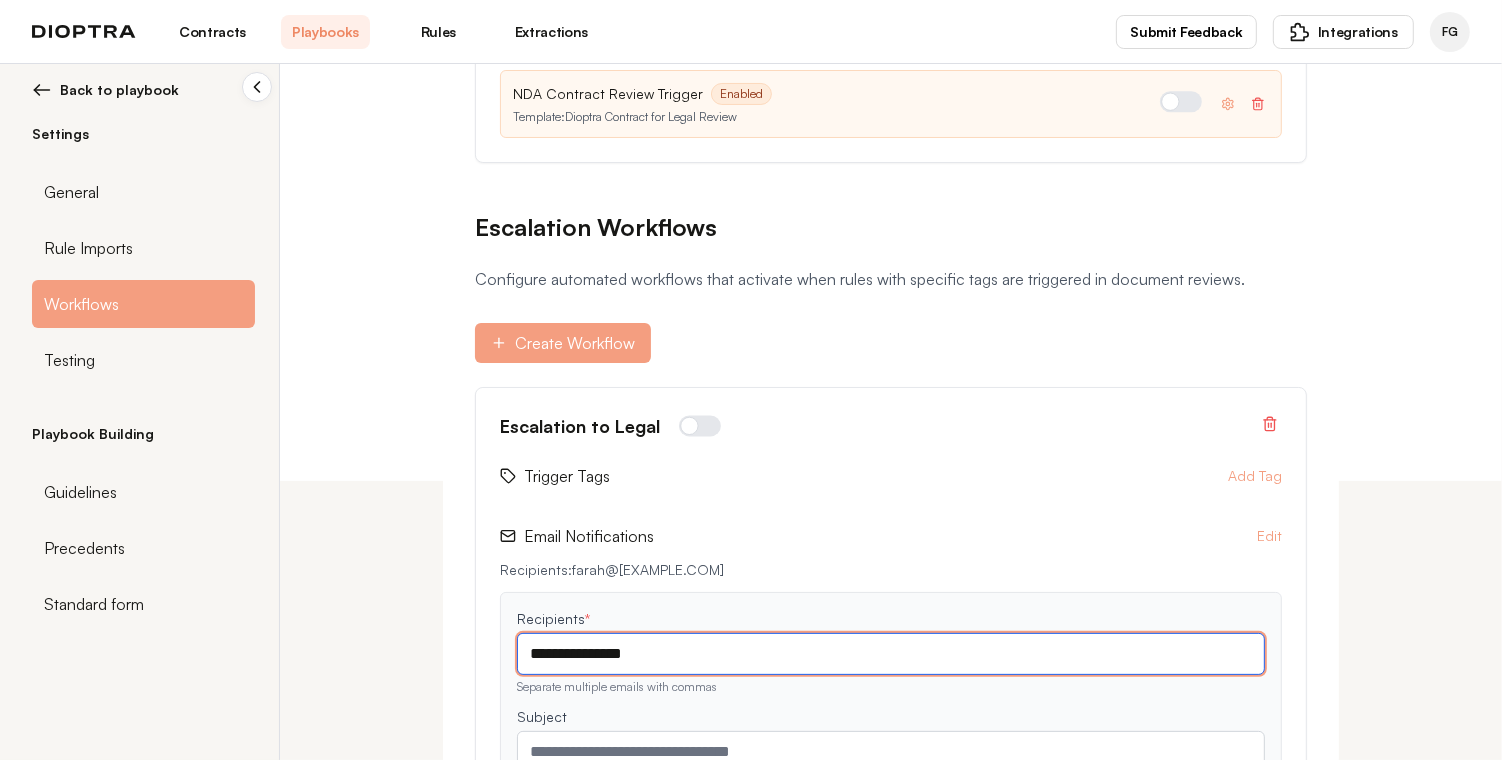 click on "**********" at bounding box center (891, 654) 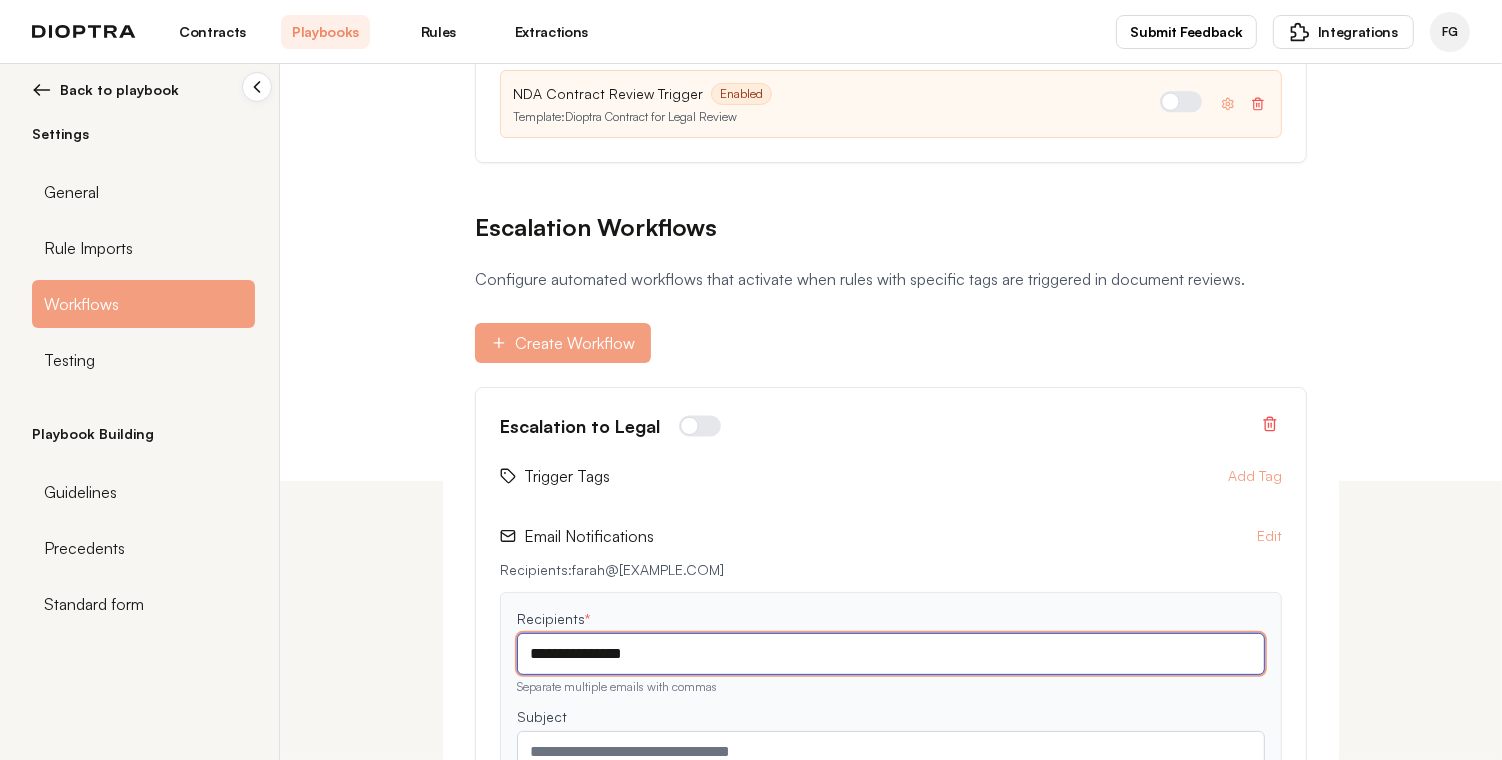 click on "**********" at bounding box center (891, 654) 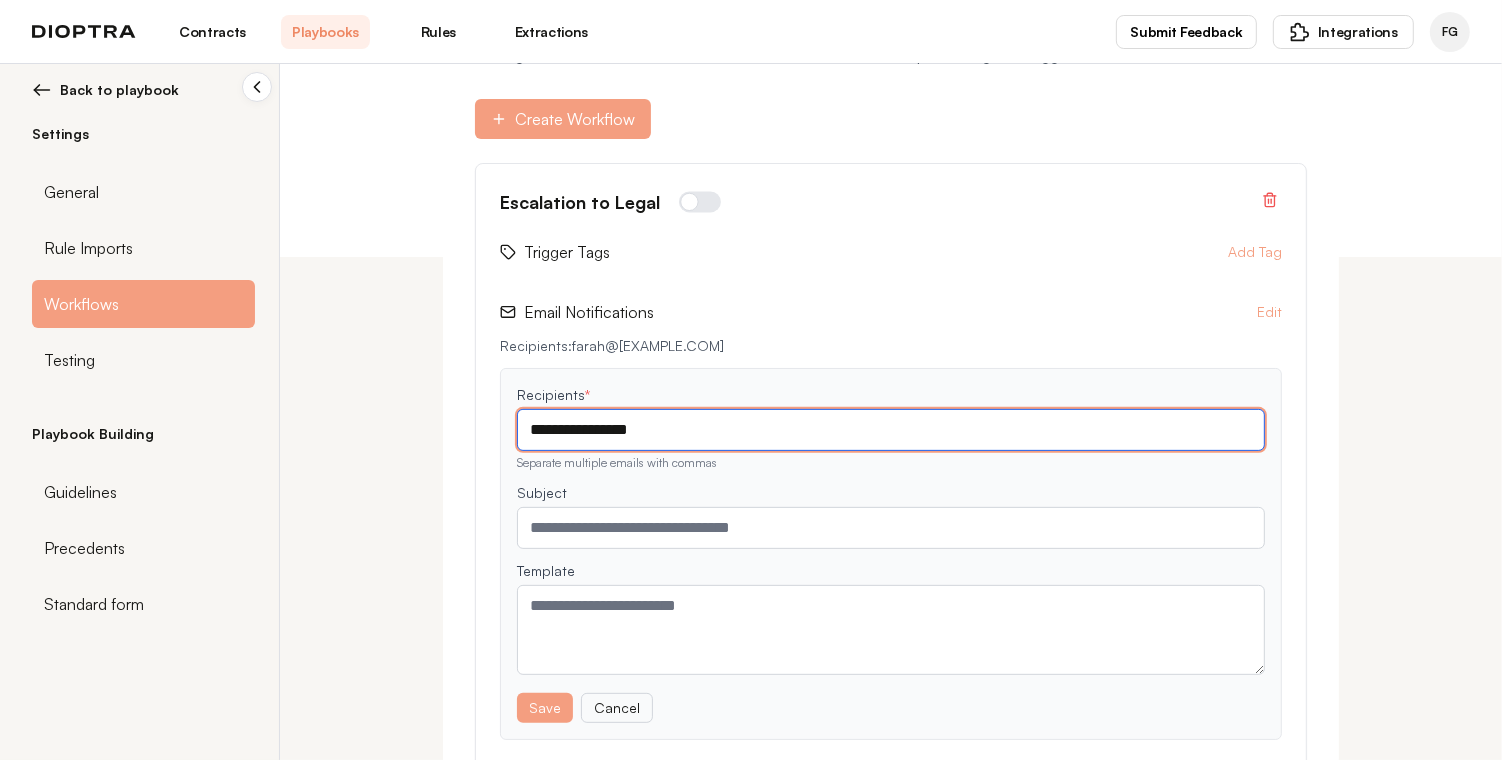 scroll, scrollTop: 490, scrollLeft: 0, axis: vertical 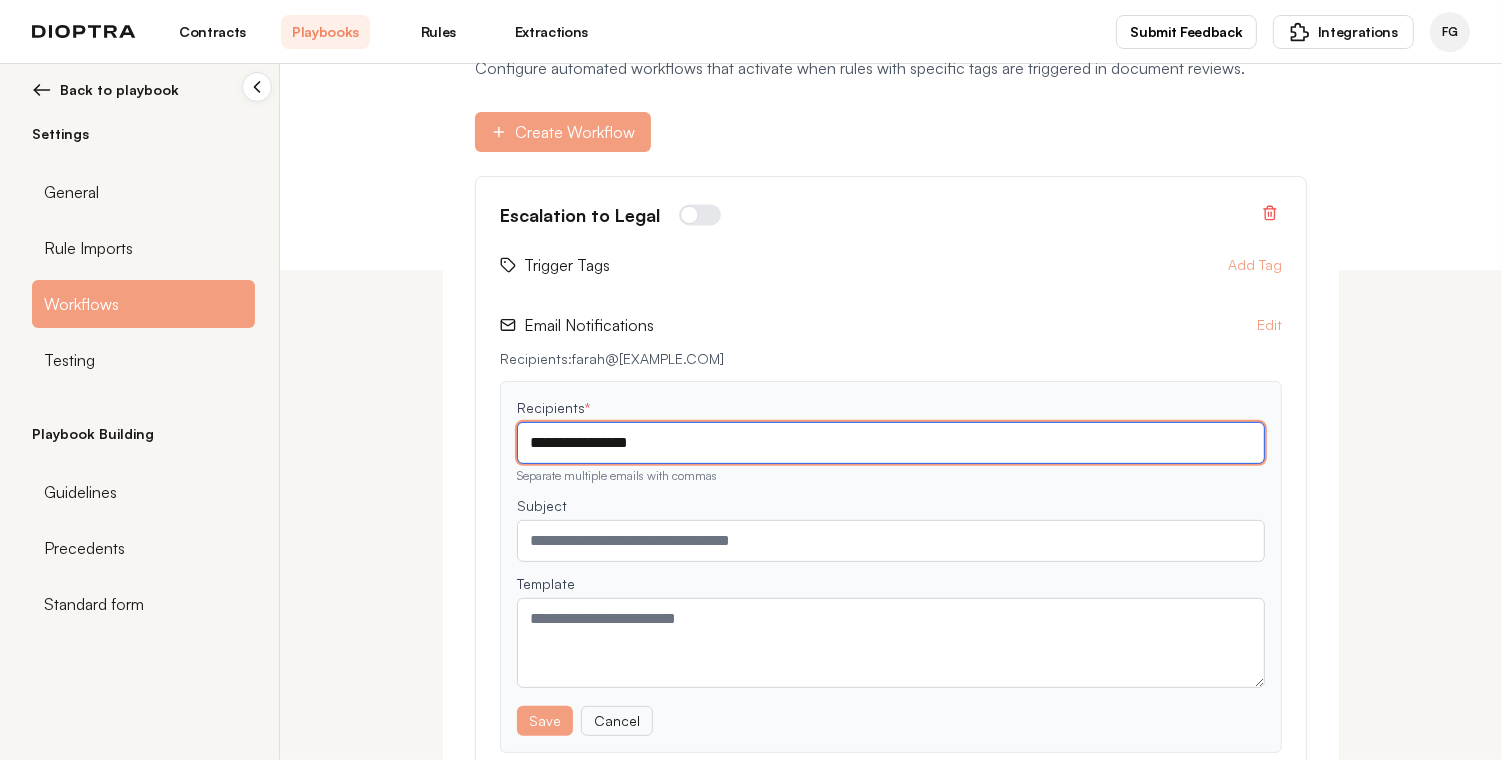 type on "**********" 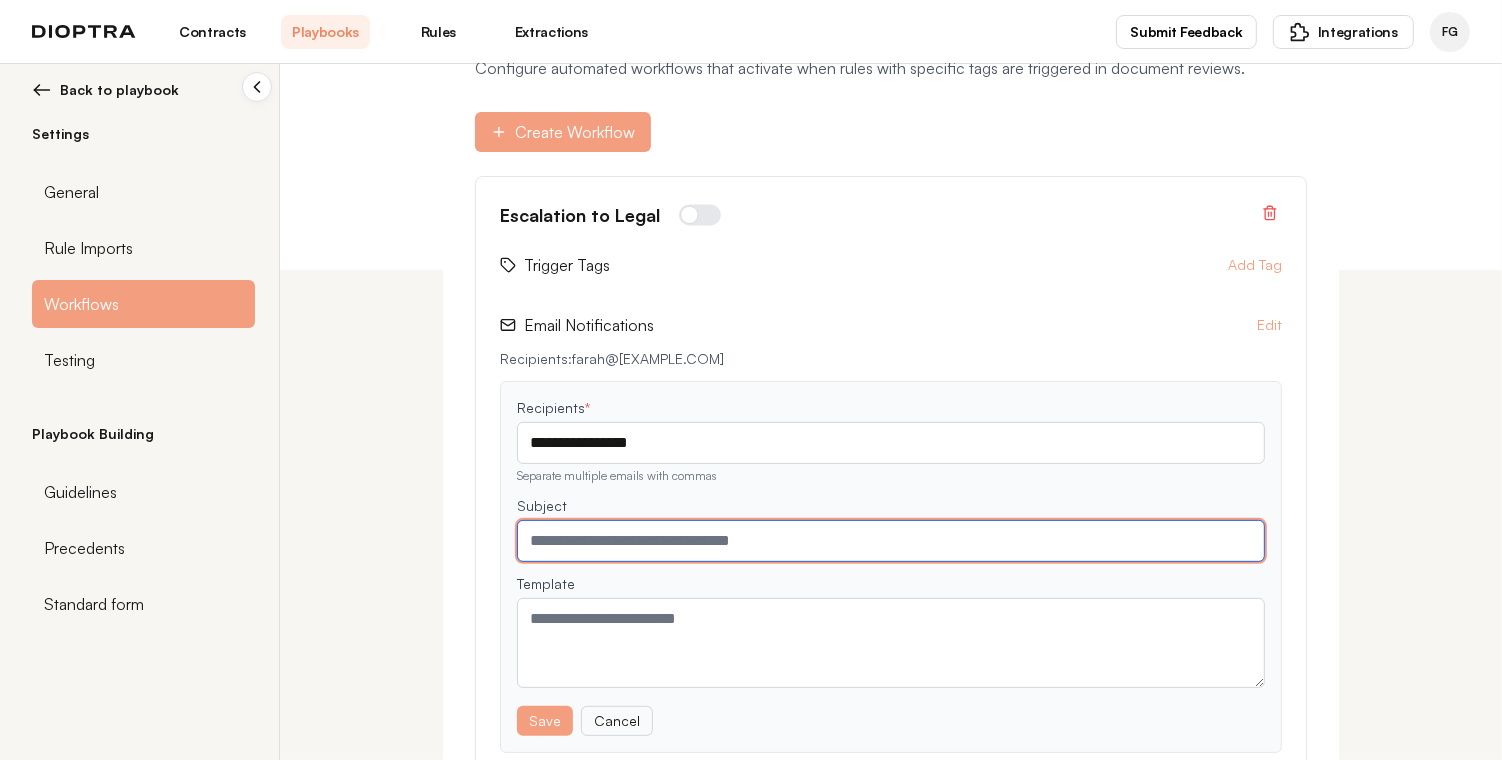 click at bounding box center (891, 443) 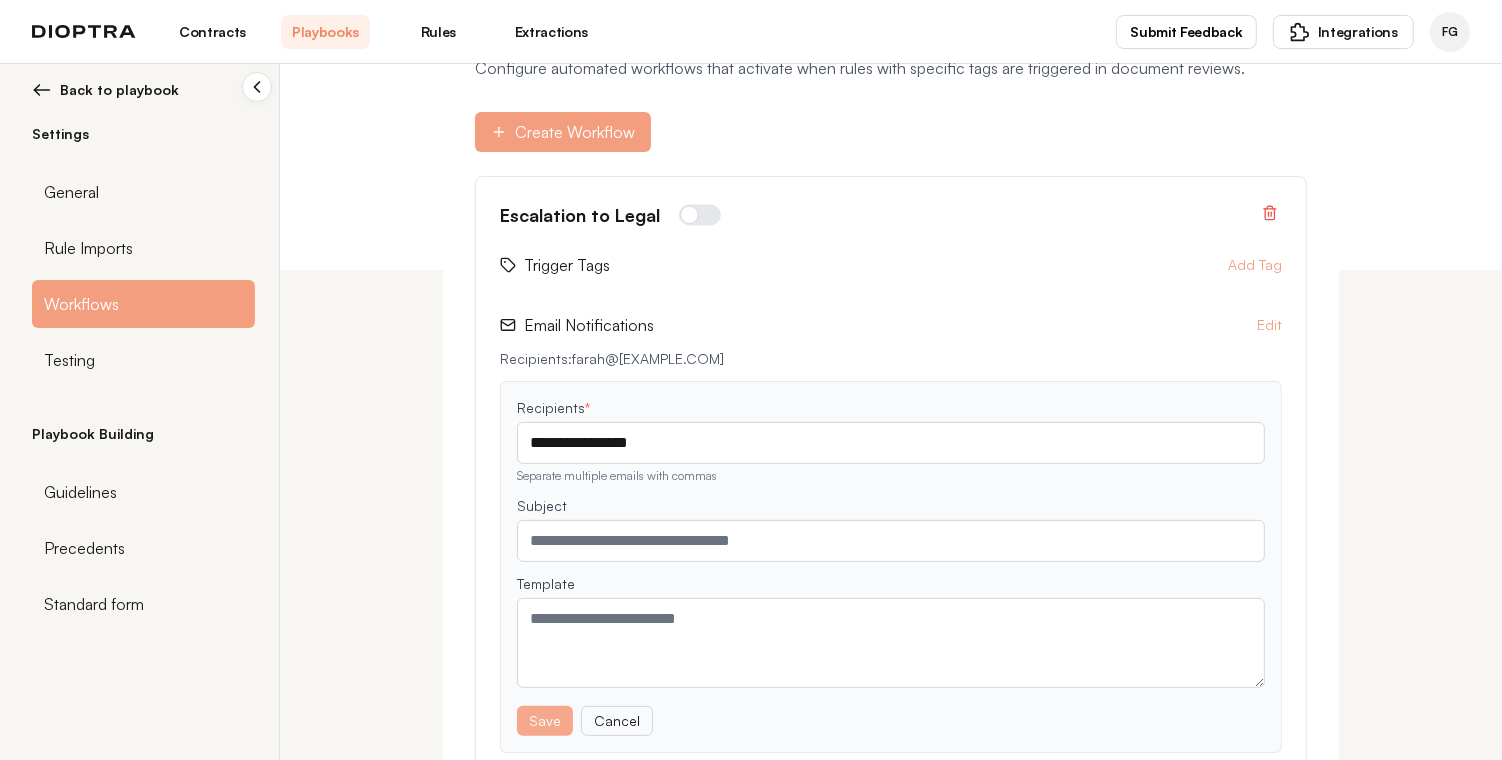 click on "Save" at bounding box center [545, 721] 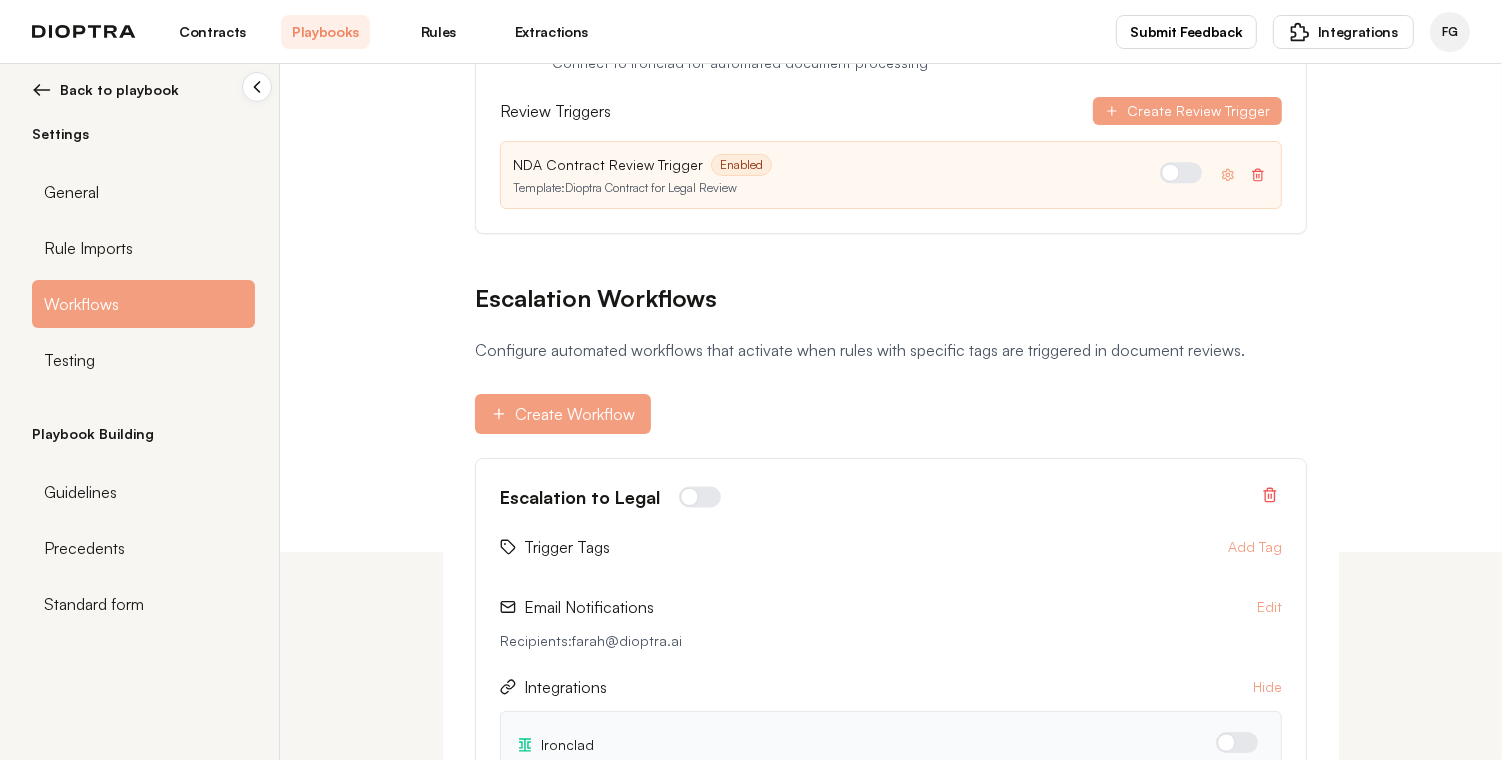 scroll, scrollTop: 279, scrollLeft: 0, axis: vertical 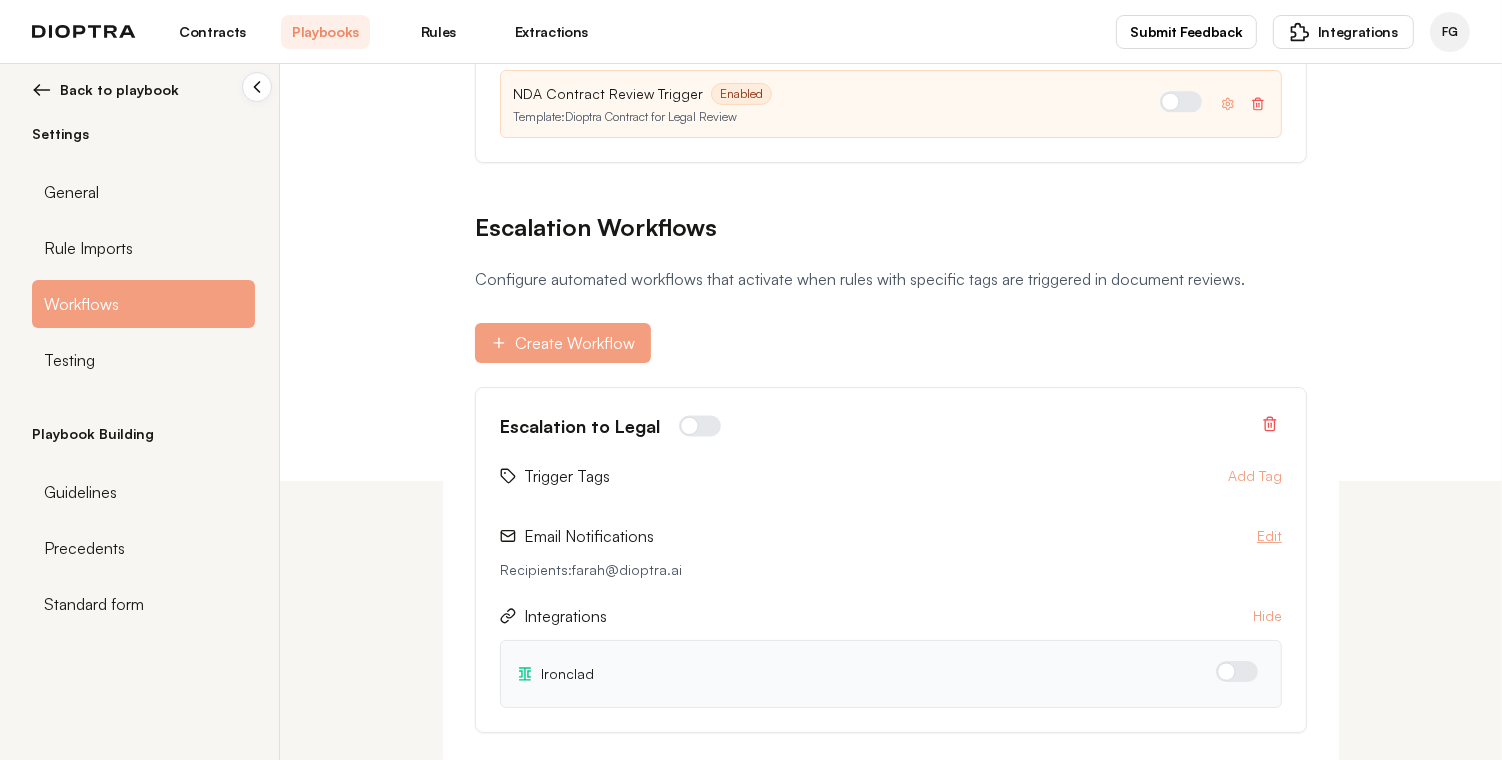 click on "Edit" at bounding box center (1255, 476) 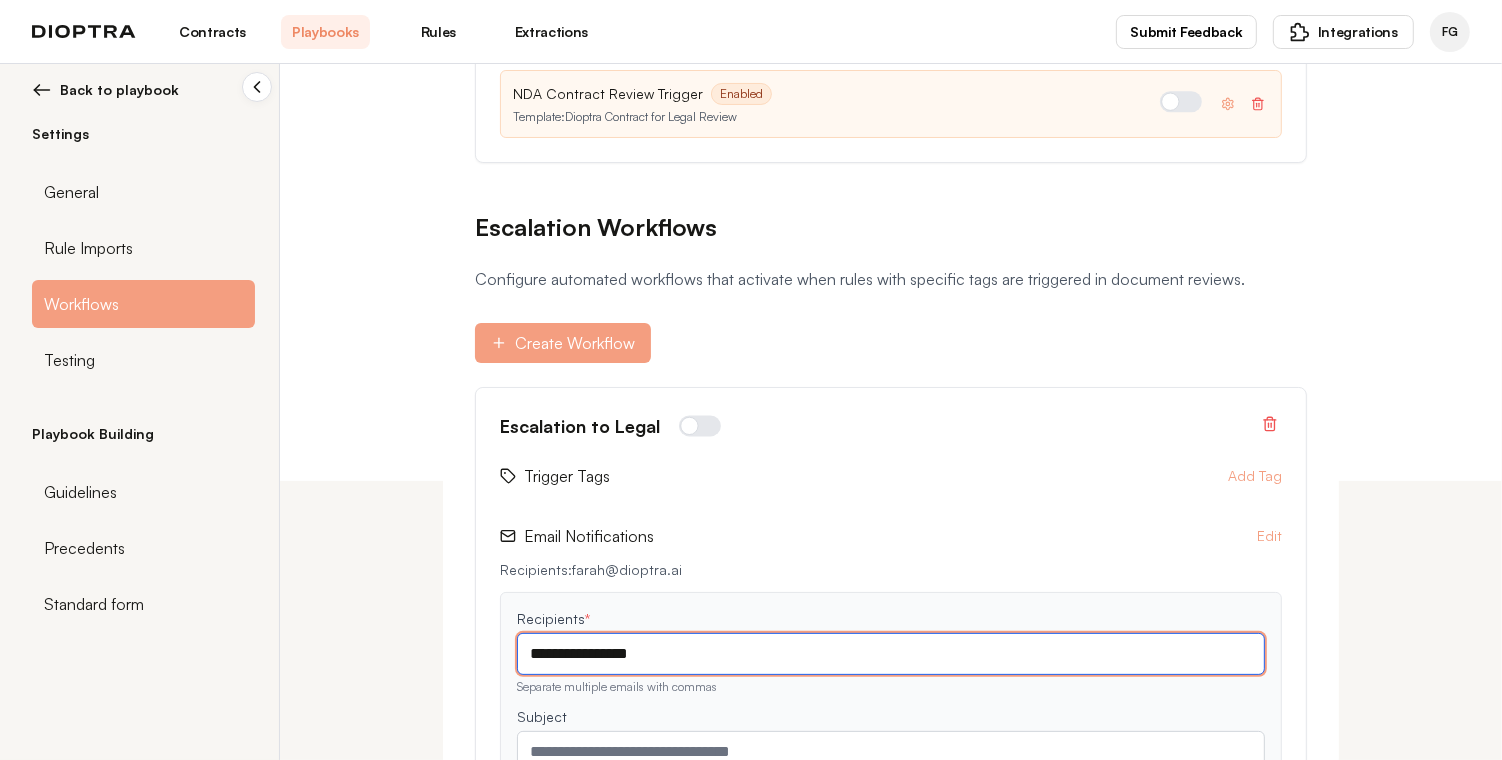 click on "**********" at bounding box center [891, 654] 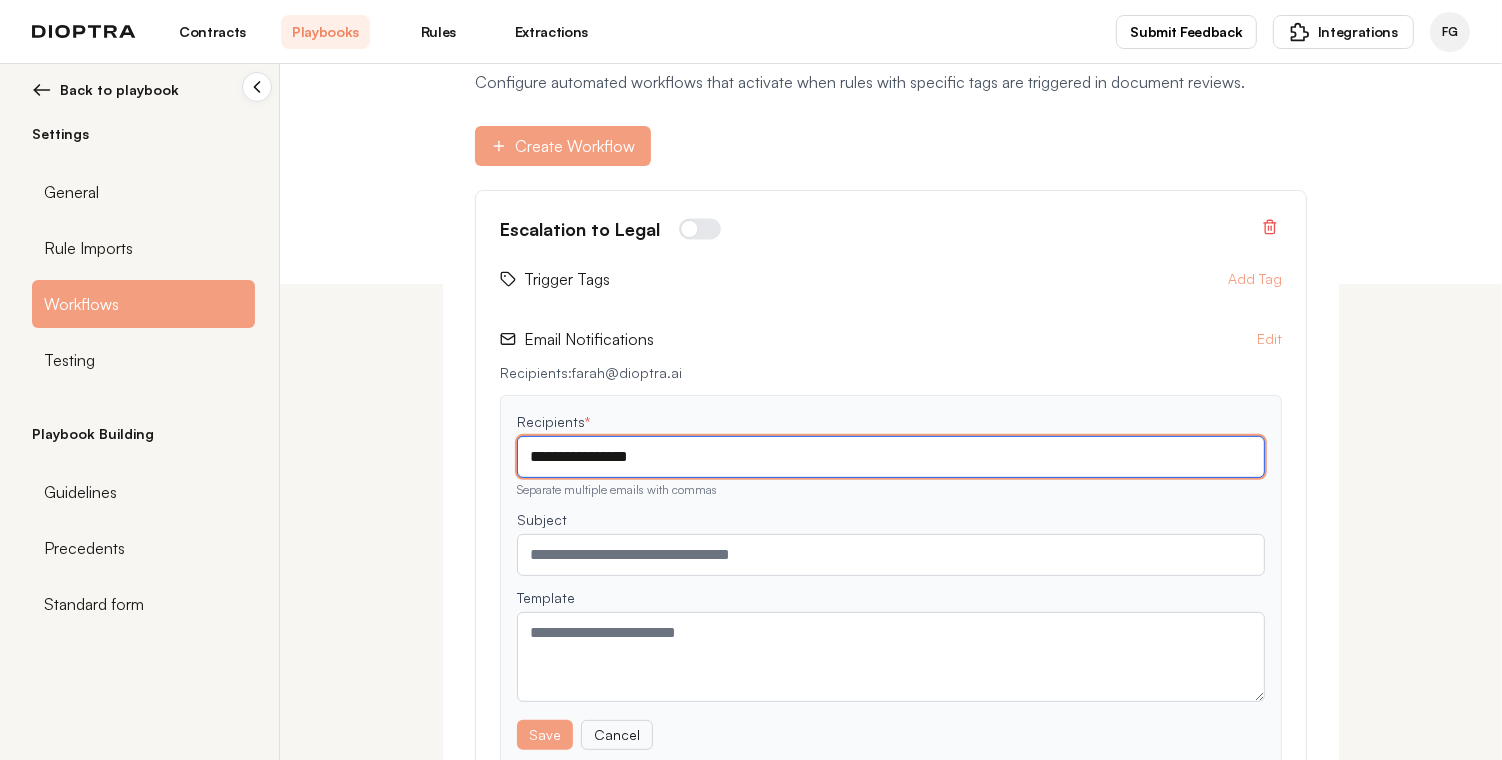 scroll, scrollTop: 482, scrollLeft: 0, axis: vertical 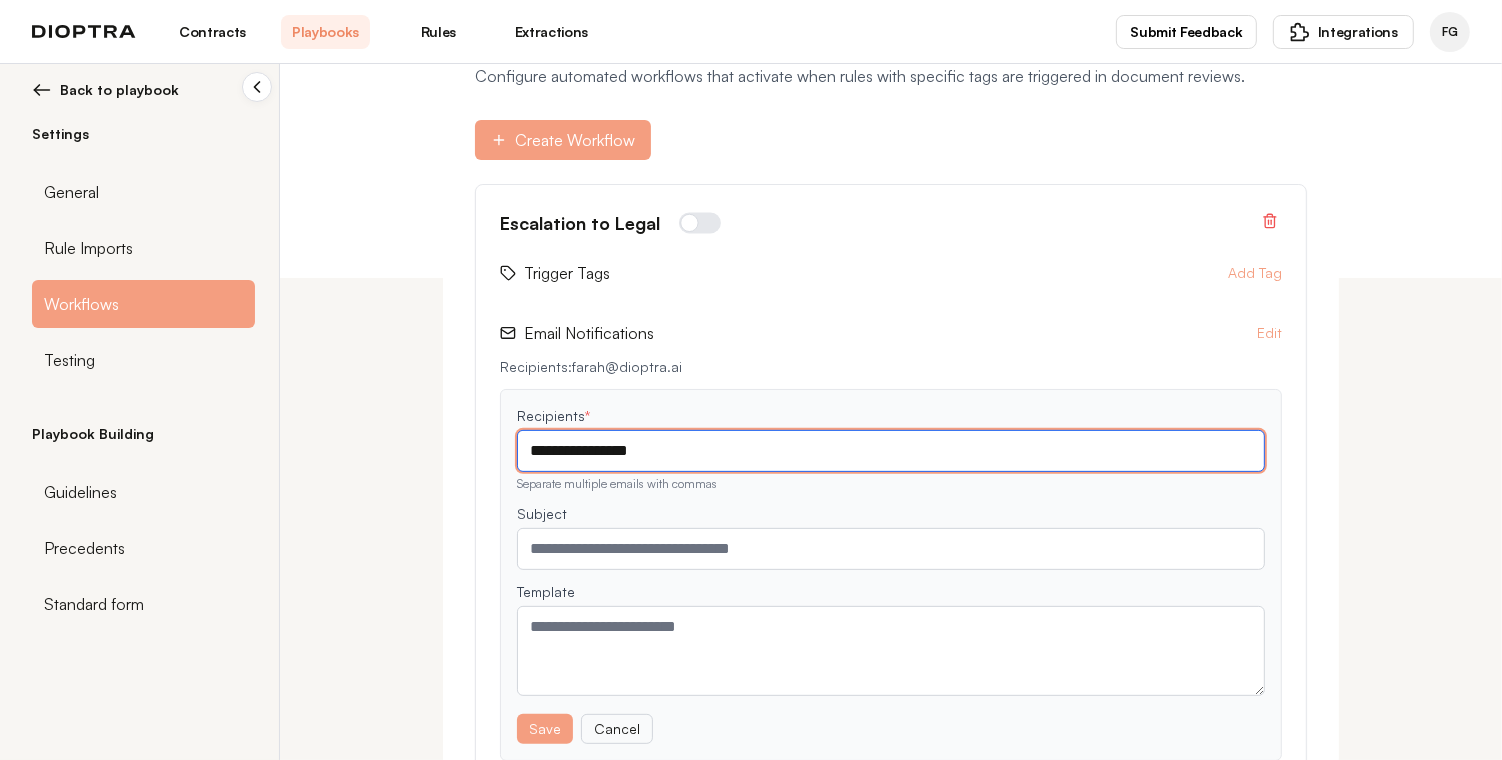 type on "**********" 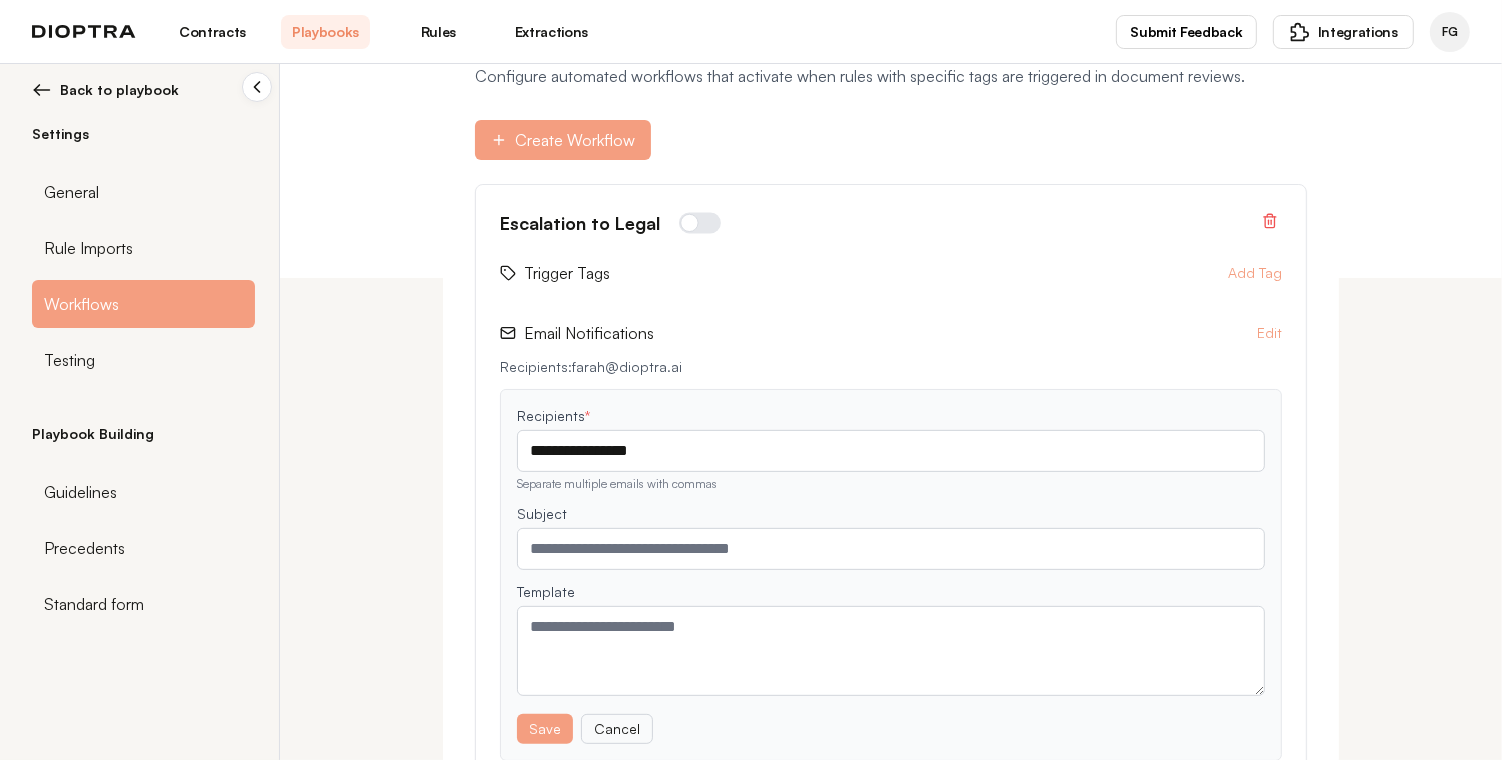 click on "**********" at bounding box center (891, 575) 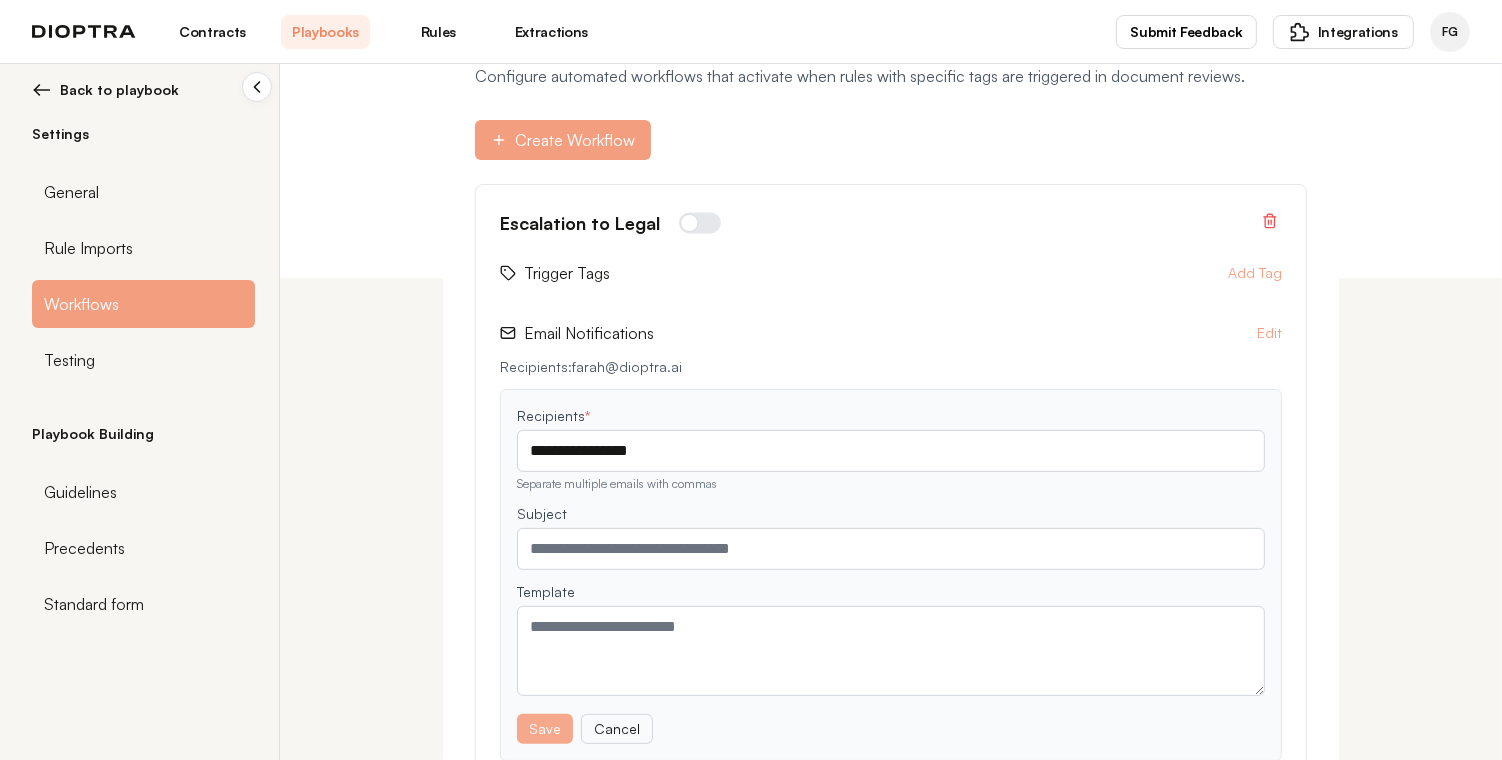 click on "Save" at bounding box center (545, 729) 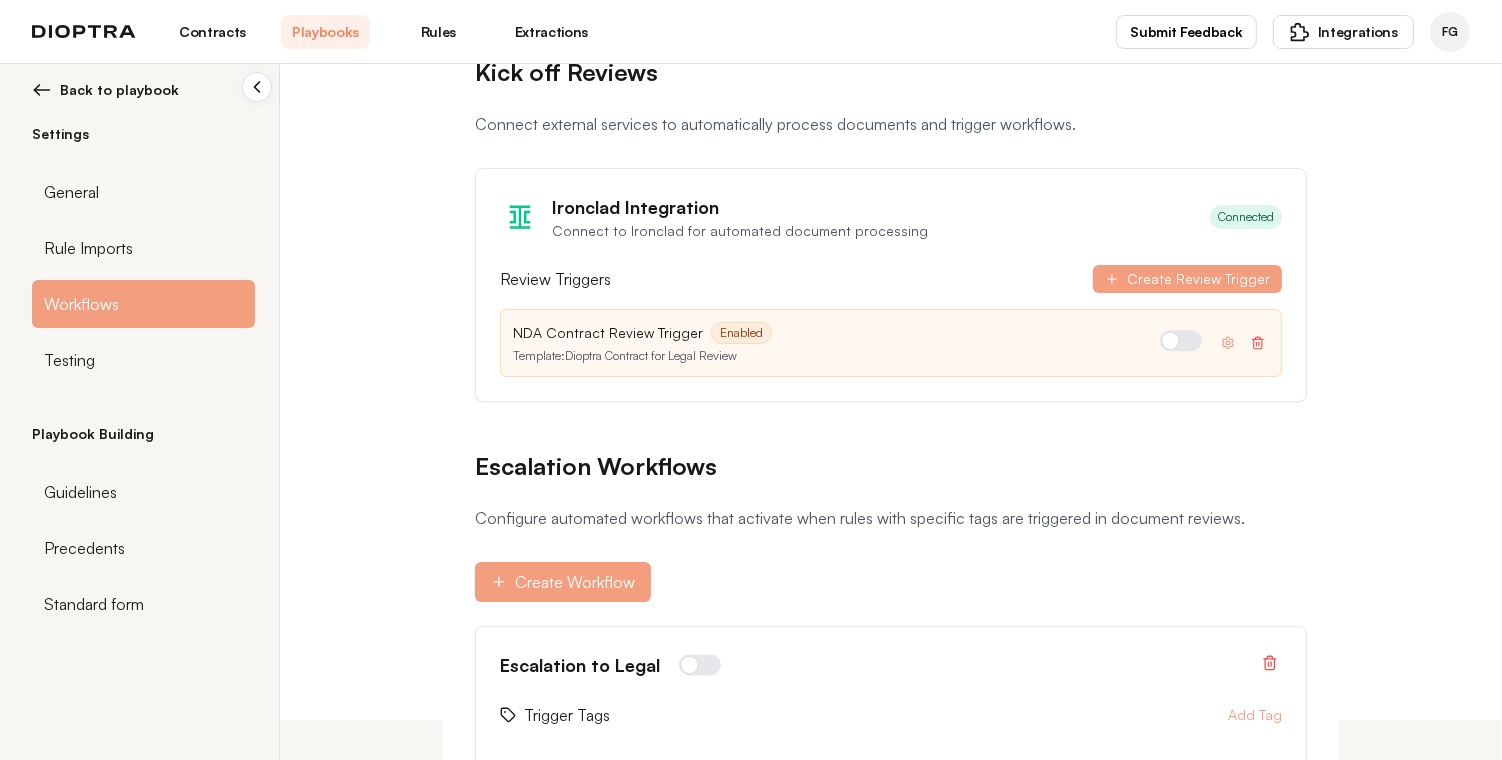scroll, scrollTop: 0, scrollLeft: 0, axis: both 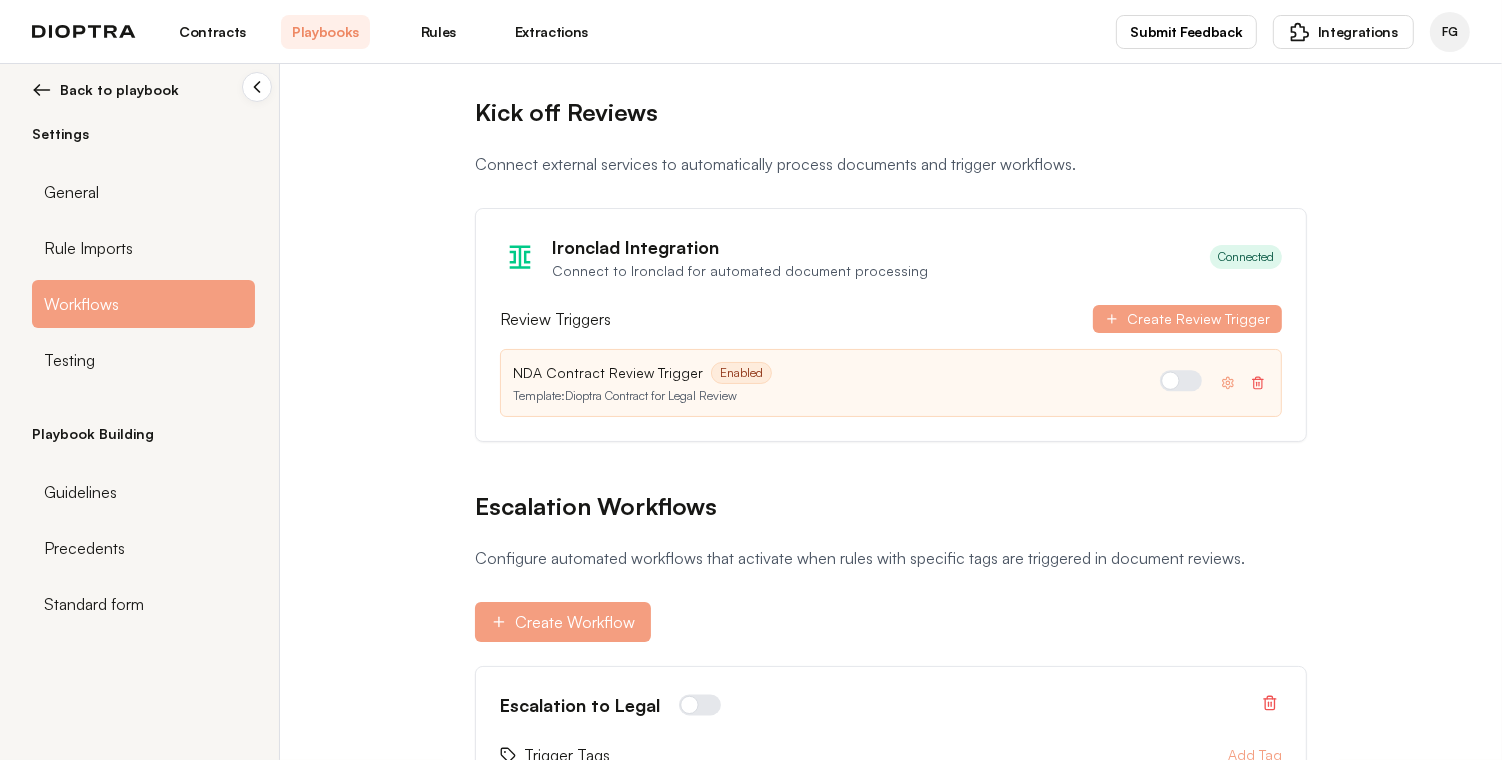 click on "NDA Contract Review Trigger" at bounding box center [608, 373] 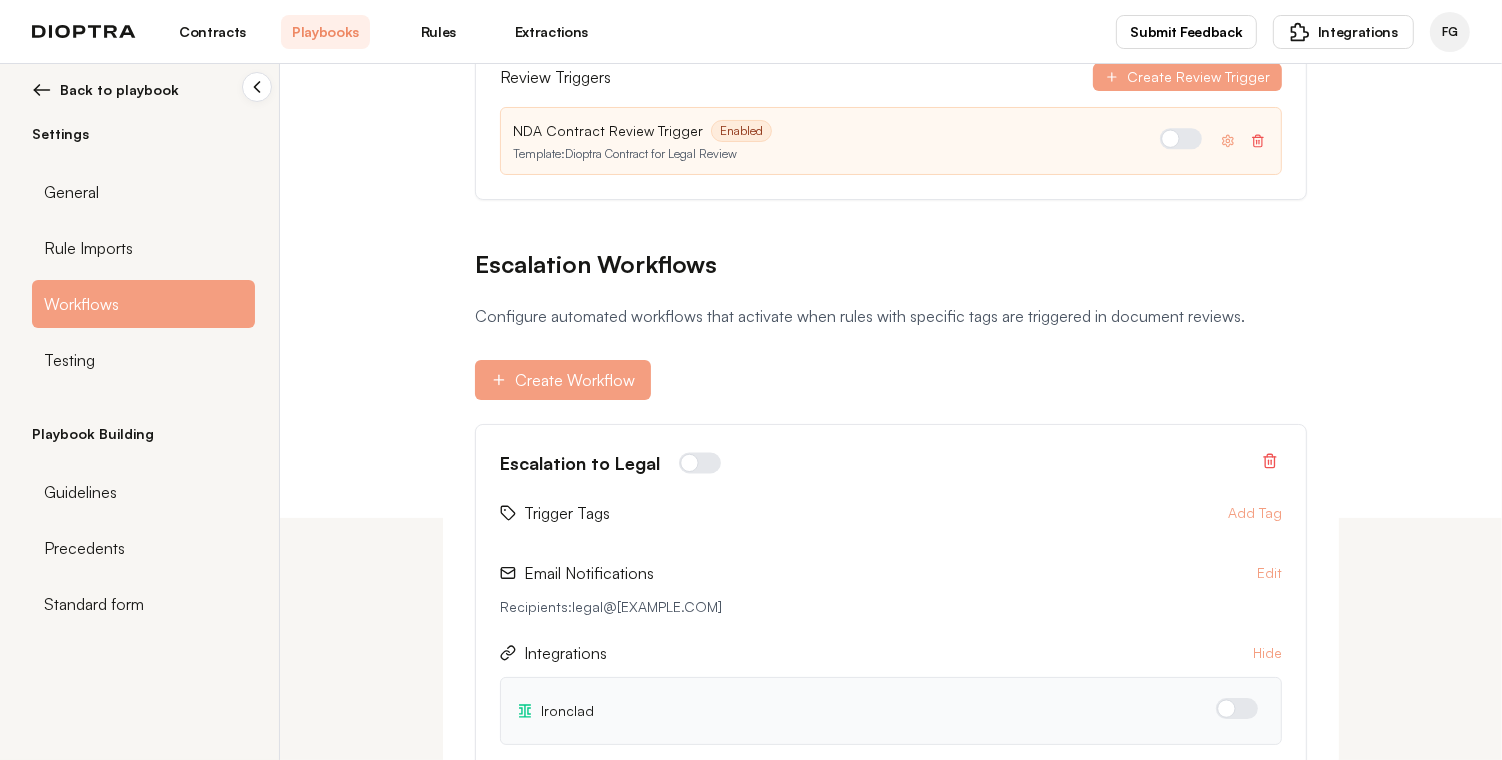 scroll, scrollTop: 278, scrollLeft: 0, axis: vertical 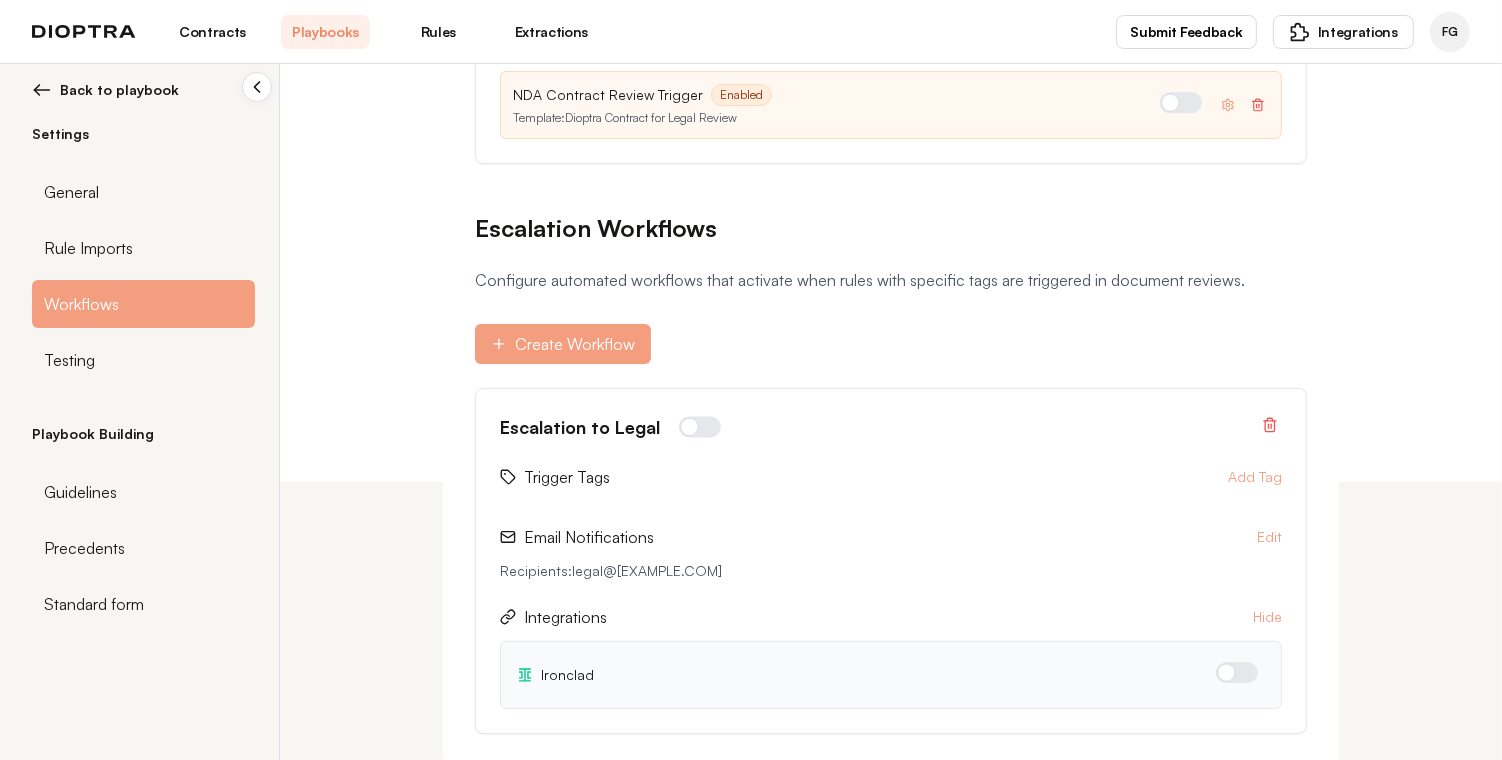click at bounding box center [1237, 672] 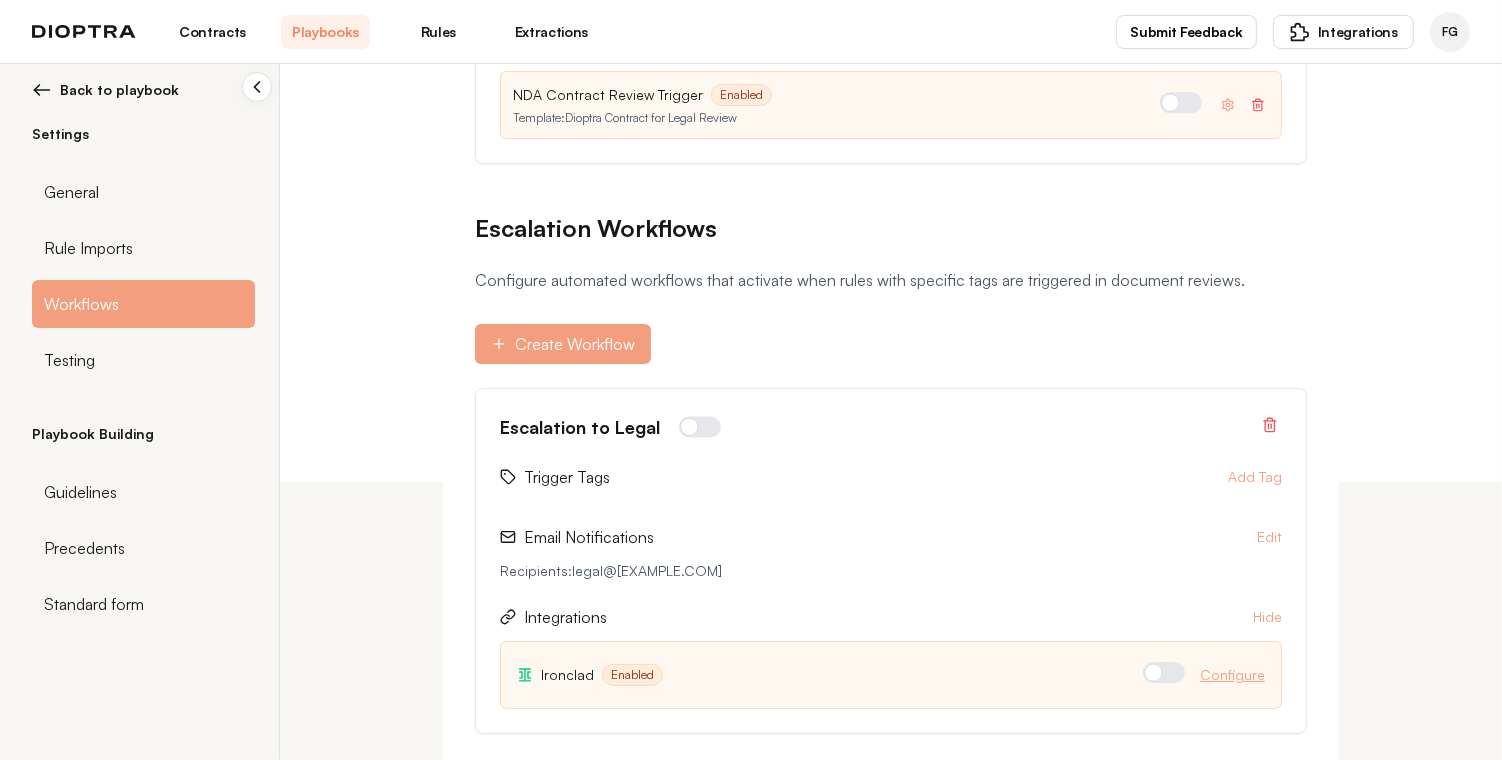 click on "Configure" at bounding box center [1232, 675] 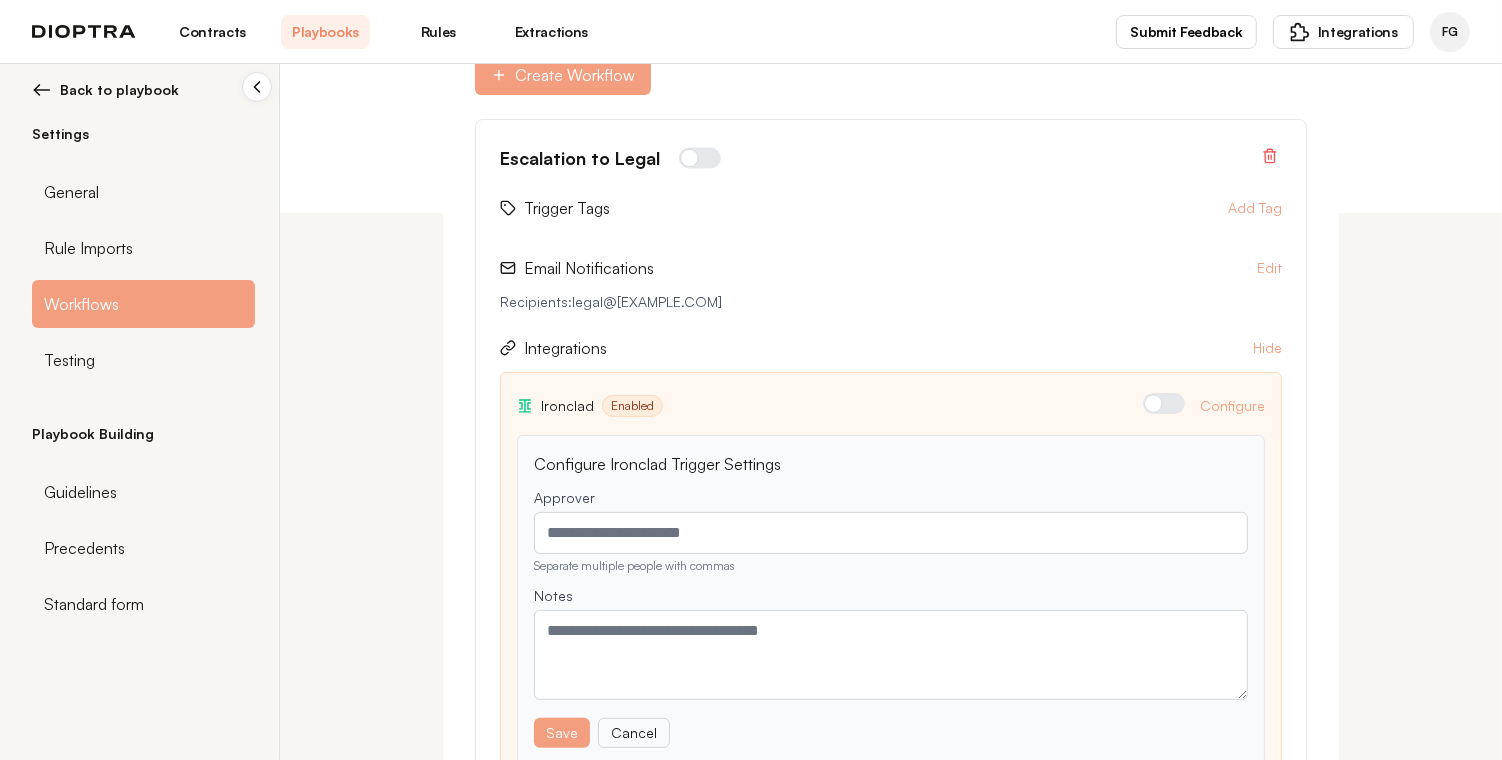 scroll, scrollTop: 556, scrollLeft: 0, axis: vertical 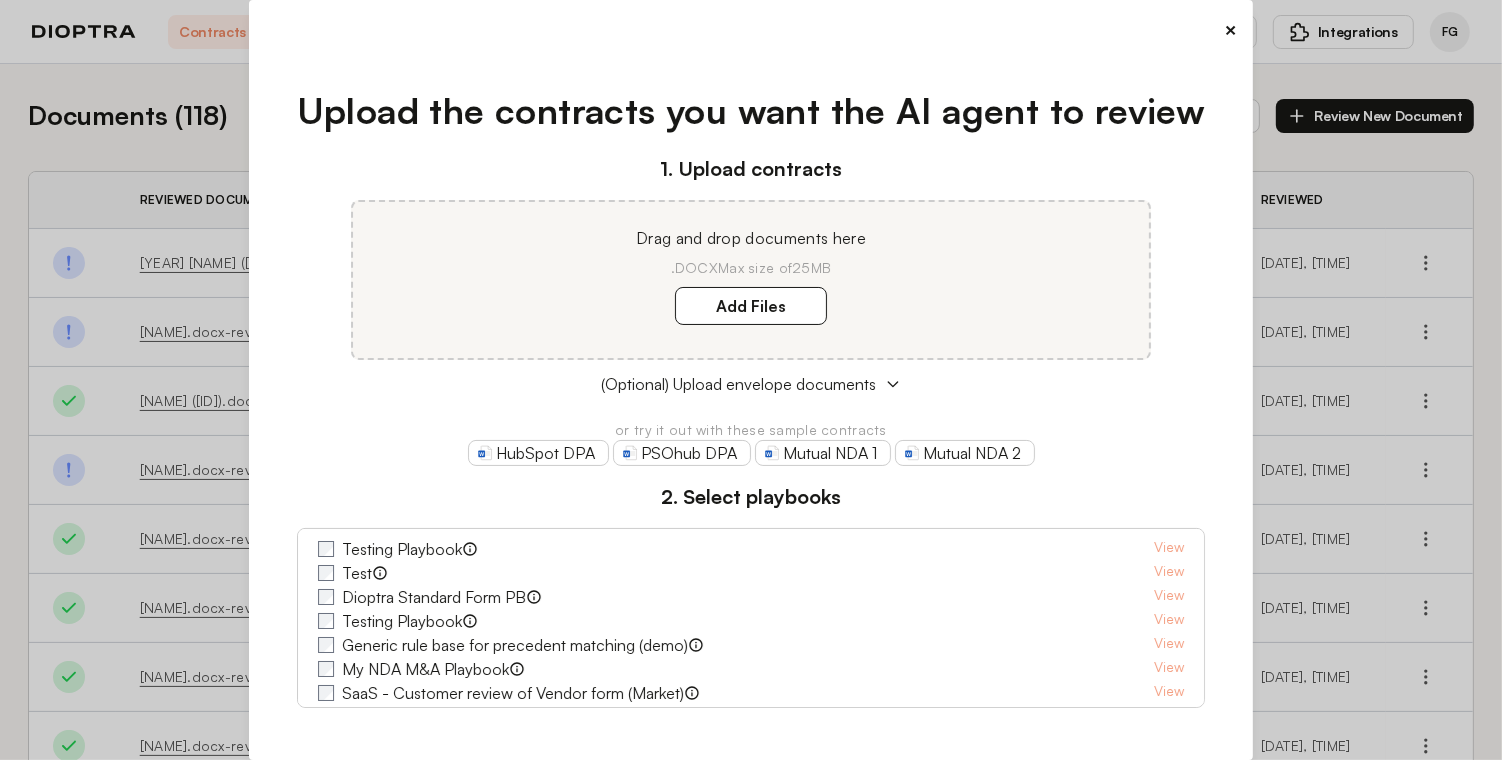 click on "× Upload the contracts you want the AI agent to review 1. Upload contracts Drag and drop documents here .DOCX  Max size of  25MB Add Files (Optional) Upload envelope documents or try it out with these sample contracts     HubSpot DPA     PSOhub DPA     Mutual NDA 1     Mutual NDA 2   2. Select playbooks Testing Playbook   View Test   View Dioptra Standard Form PB   View Testing Playbook   View Generic rule base for precedent matching (demo)   View My NDA M&A Playbook   View SaaS - Customer review of Vendor form (Market)   View SaaS - Vendor review of Customer form (Market)   View NDA - Start-up Discloser review of counterparty form (Market)   View BAA - Vendor review of Customer Form (Market) Dioptra's out of the box playbook for Vendor review of Customer Form BAAs   View PB From Precedent Demo   View NDA - Commercial - Party Agnostic   View Master Services Agreement - Vendor Favorable   View NDA M&A - Buyer Favorable (Managed by Dioptra)   View   View   View Interview MnA Playbook" at bounding box center [751, 380] 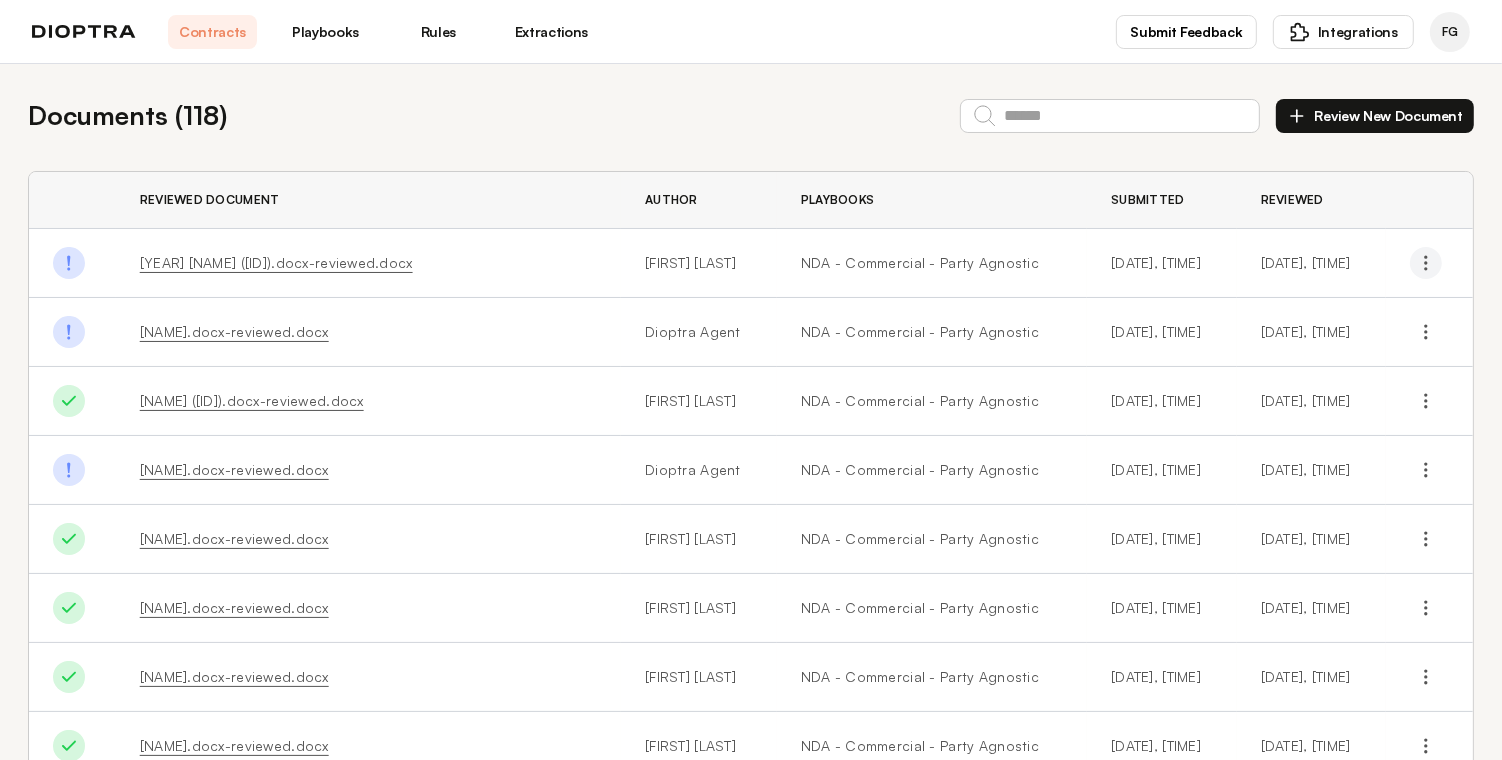 click at bounding box center [1433, 277] 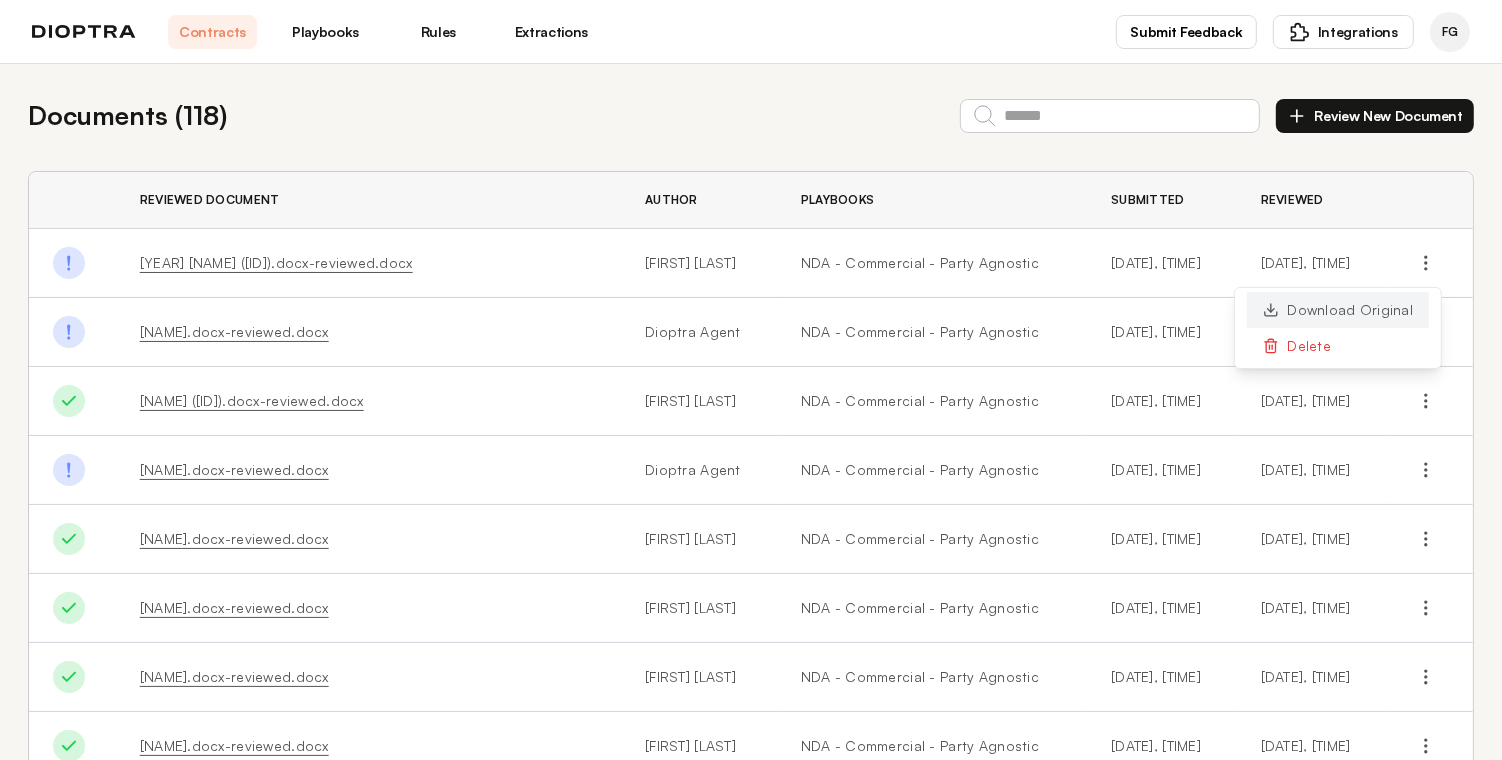 click on "Download Original" at bounding box center (1345, 324) 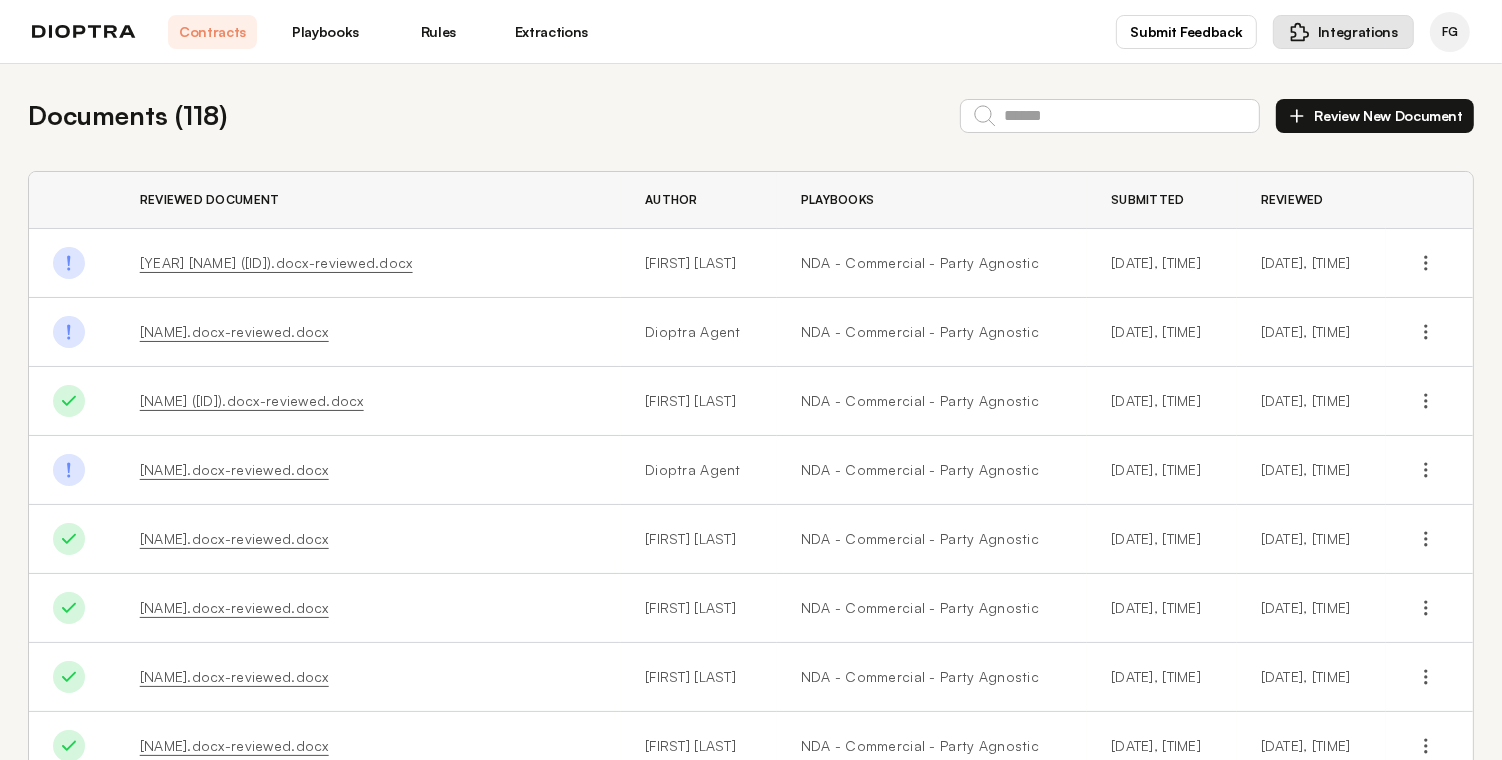 click on "Integrations" at bounding box center (1343, 32) 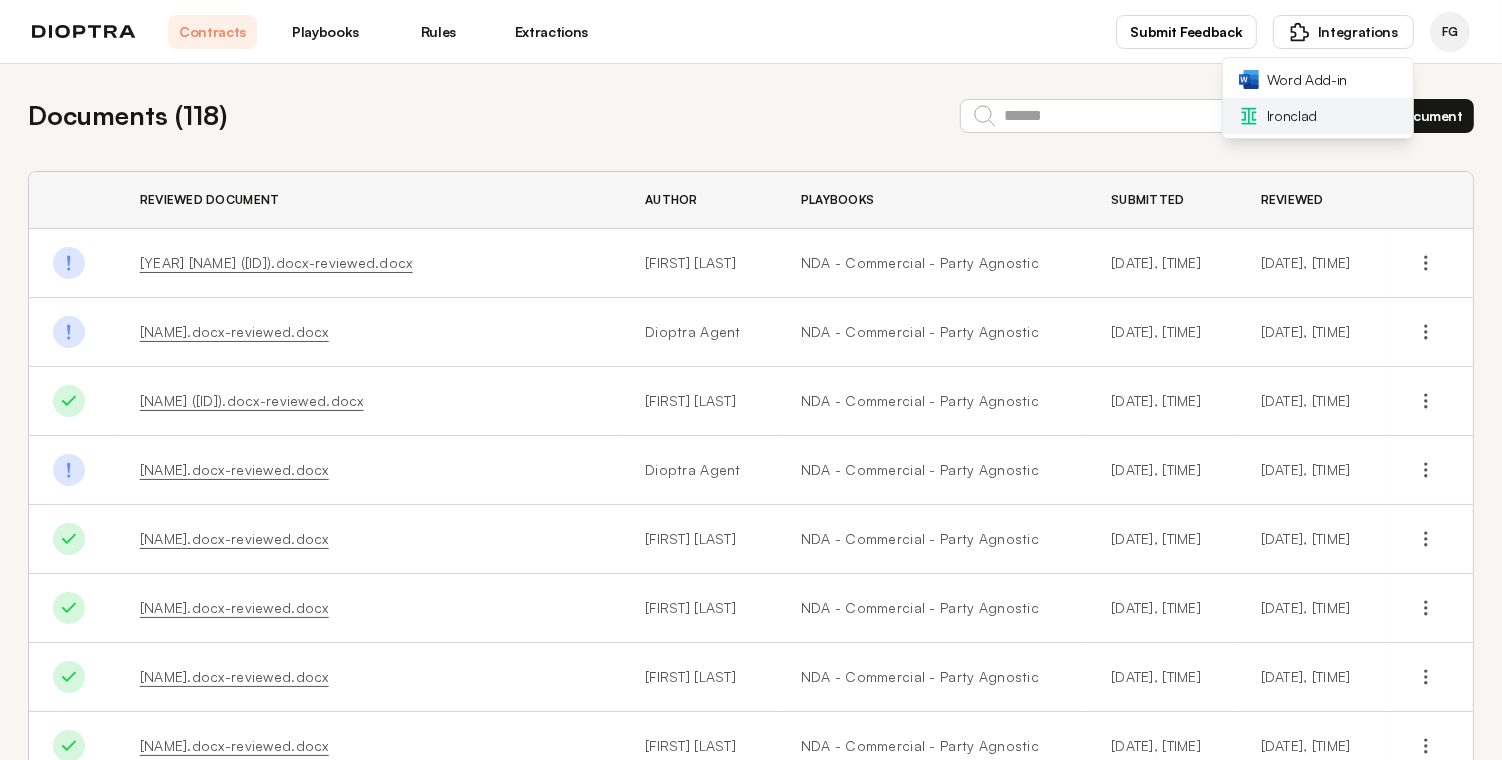 click on "Ironclad" at bounding box center (1292, 116) 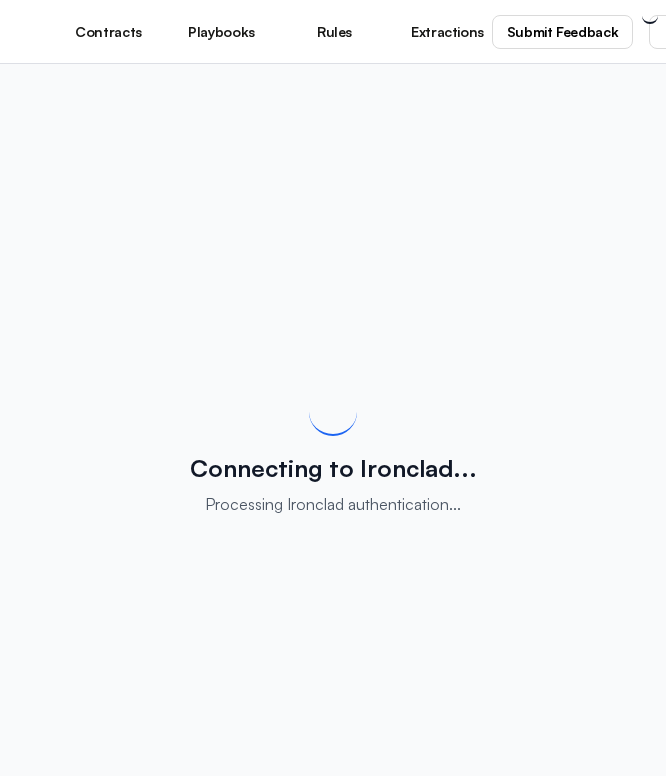 scroll, scrollTop: 0, scrollLeft: 0, axis: both 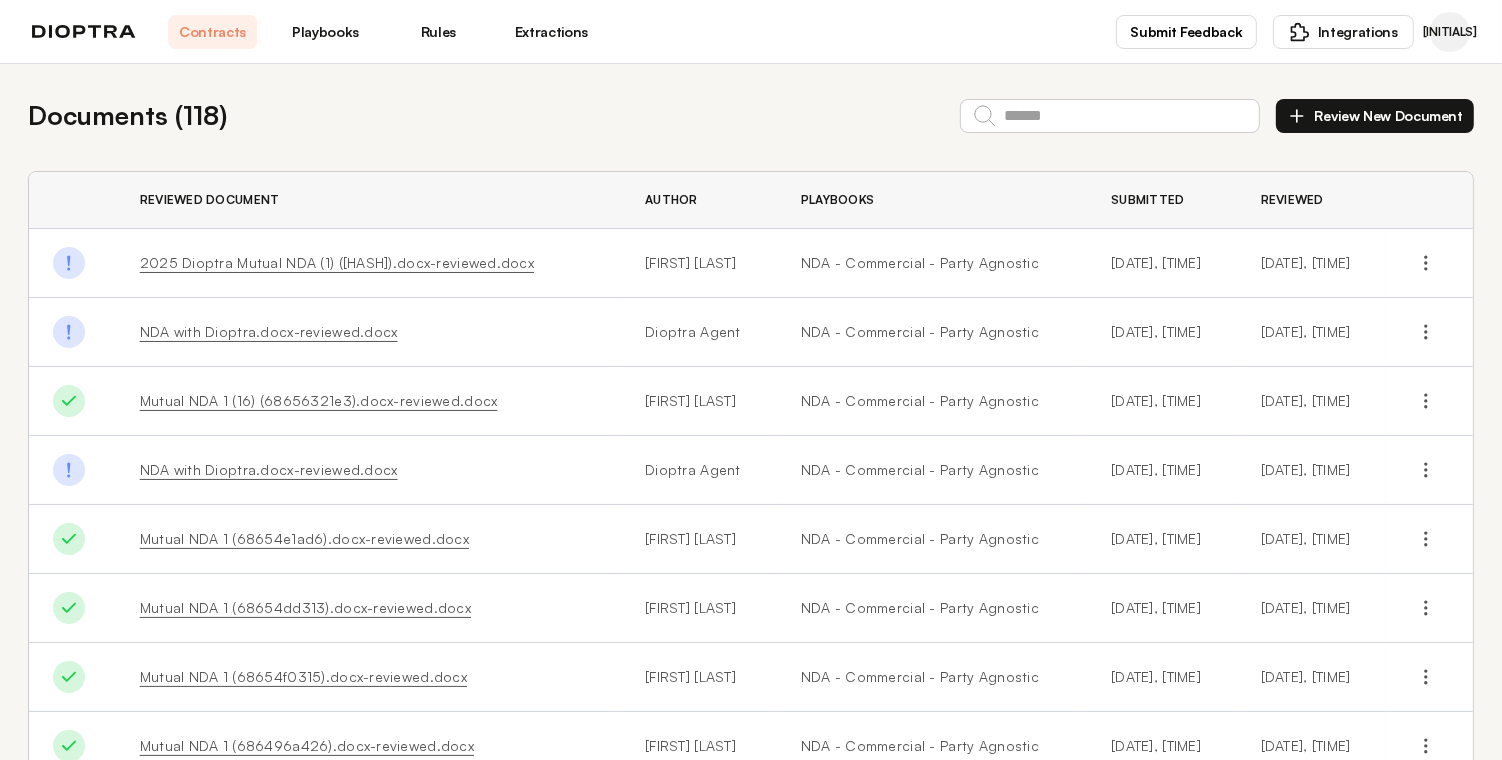 click on "Playbooks" at bounding box center [950, 200] 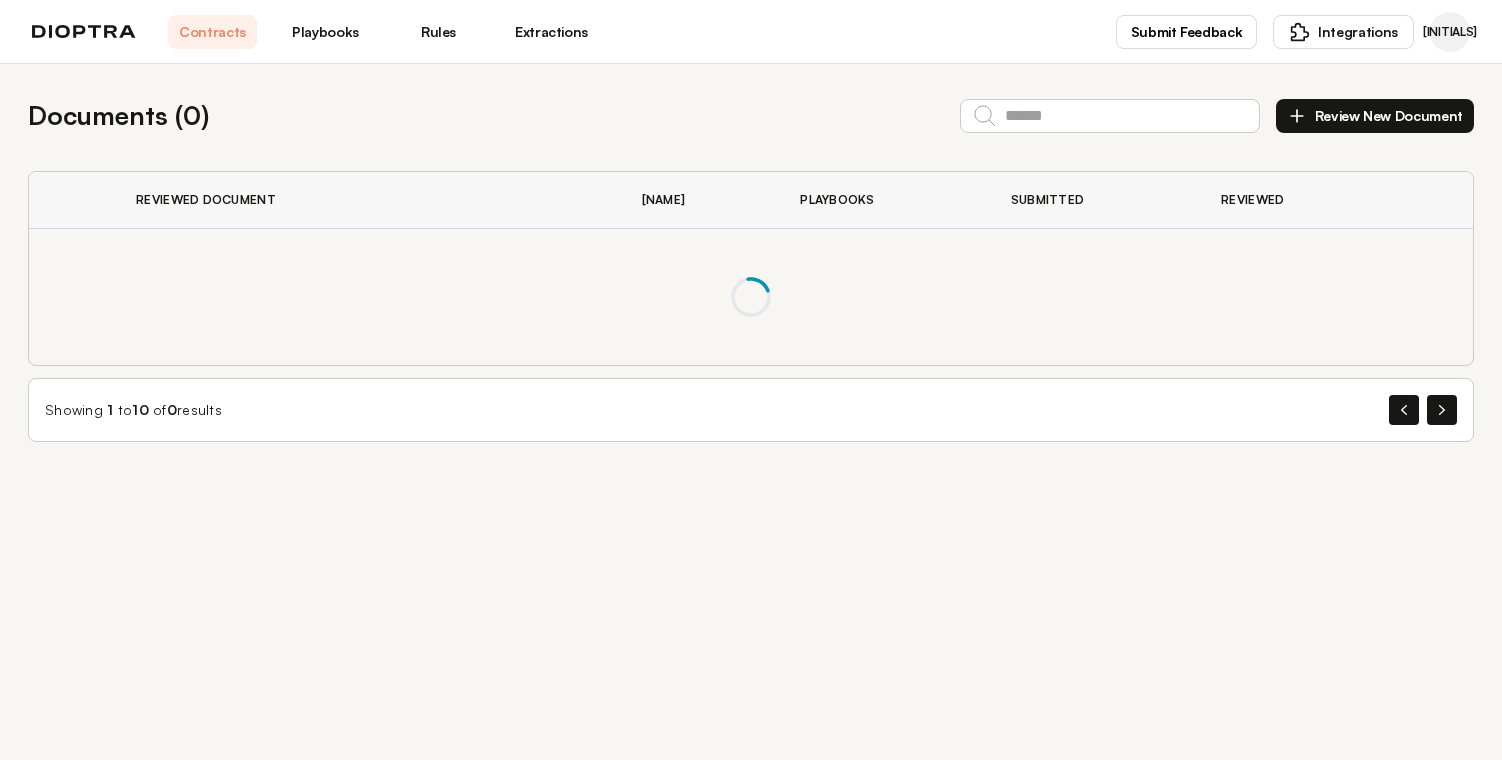 scroll, scrollTop: 0, scrollLeft: 0, axis: both 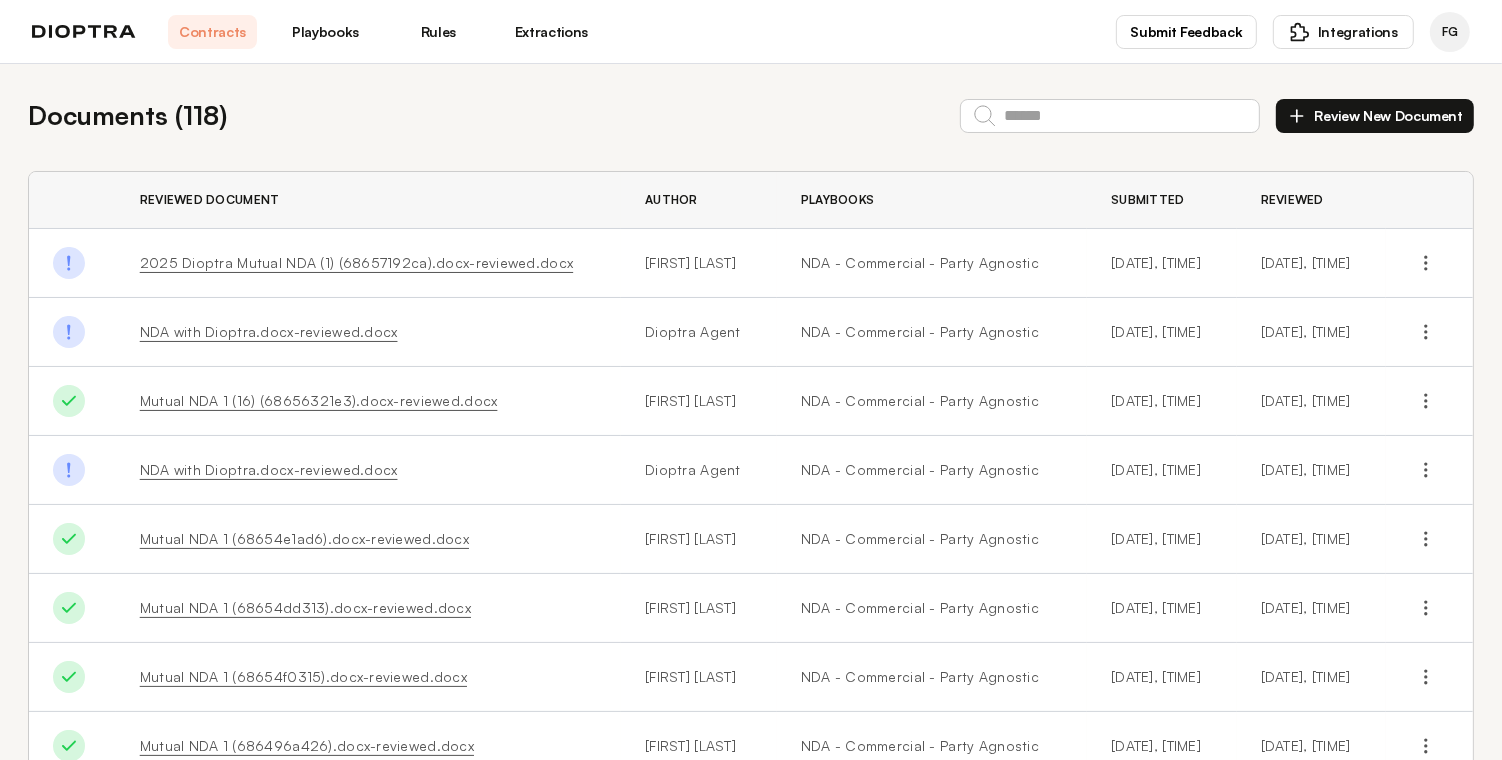 click on "We detected elements with limited support in the document: {'tables'}. This may affect the content and formatting of the reviewed document.   [FILENAME]-reviewed.docx [FIRST] [LAST] [AGREEMENT_TYPE] [DATE], [TIME] [DATE], [TIME] We detected elements with limited support in the document: {'tables'}. This may affect the content and formatting of the reviewed document.   [FILENAME]-reviewed.docx [COMPANY_NAME] Agent [AGREEMENT_TYPE] [DATE], [TIME] [DATE], [TIME] Done   [FILENAME]-reviewed.docx [FIRST] [LAST] [AGREEMENT_TYPE] [DATE], [TIME] [DATE], [TIME] We detected elements with limited support in the document: {'tables'}. This may affect the content and formatting of the reviewed document.   [FILENAME]-reviewed.docx [COMPANY_NAME] Agent [DATE], [TIME] Done" at bounding box center (751, 585) 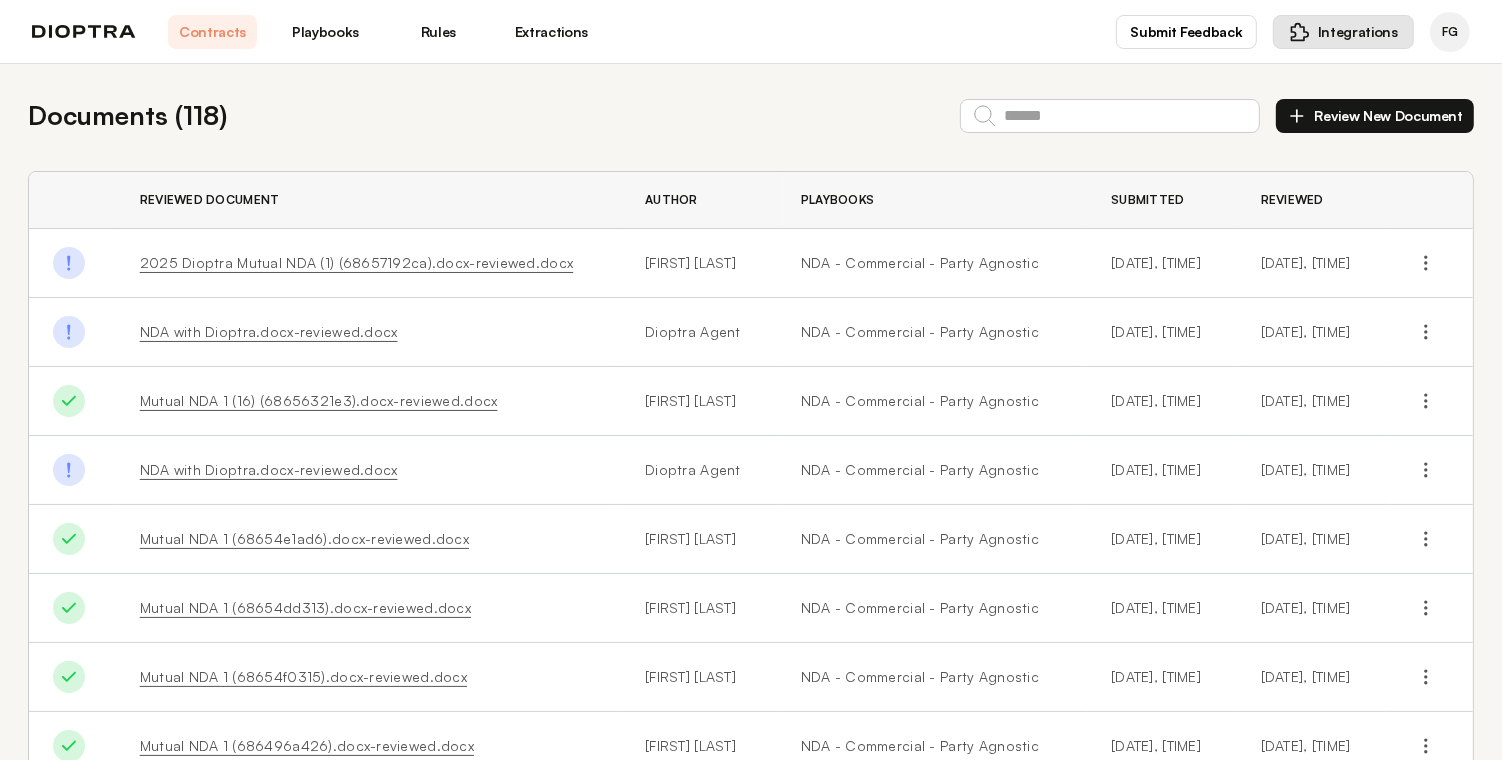 click on "Integrations" at bounding box center (1358, 32) 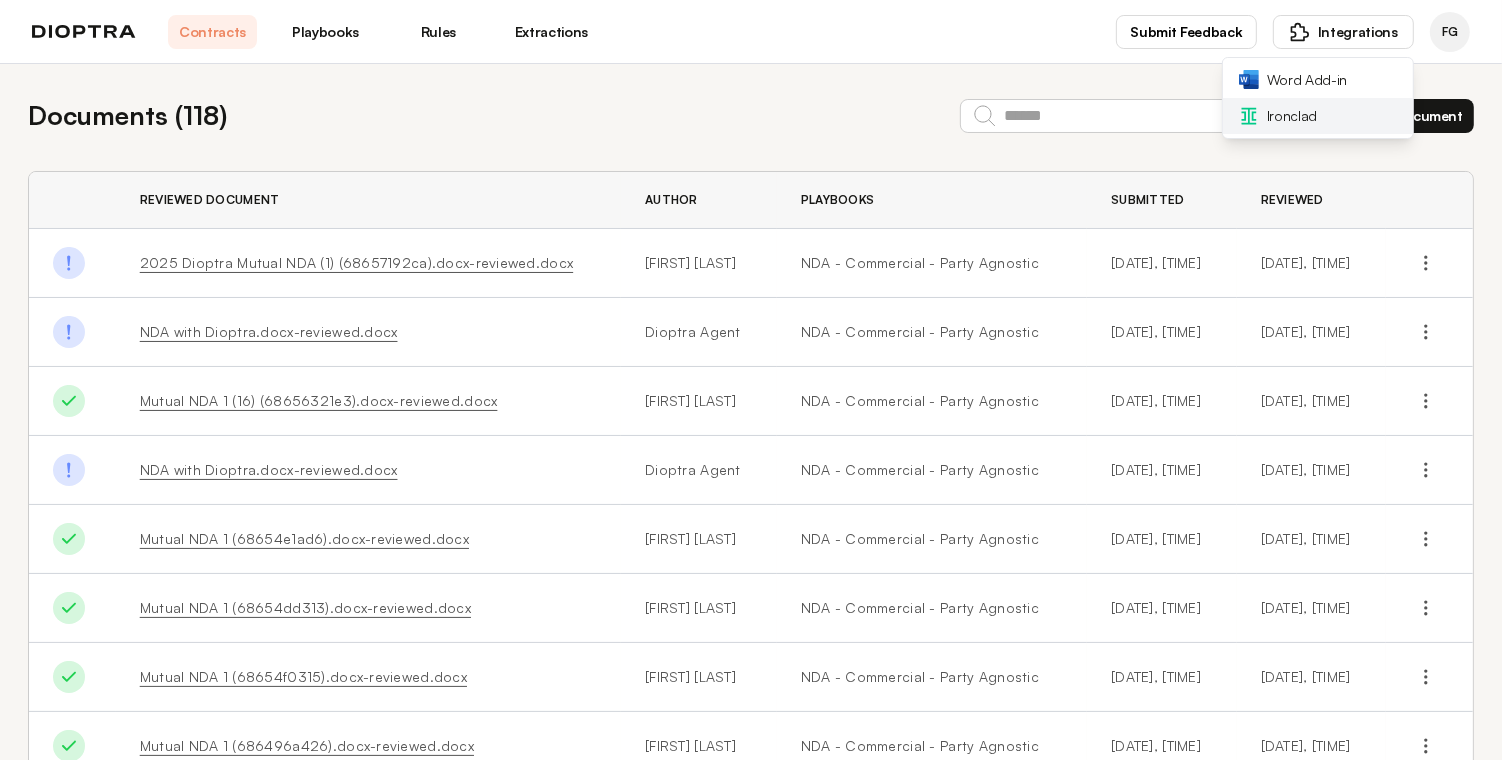 click on "Ironclad" at bounding box center [1292, 116] 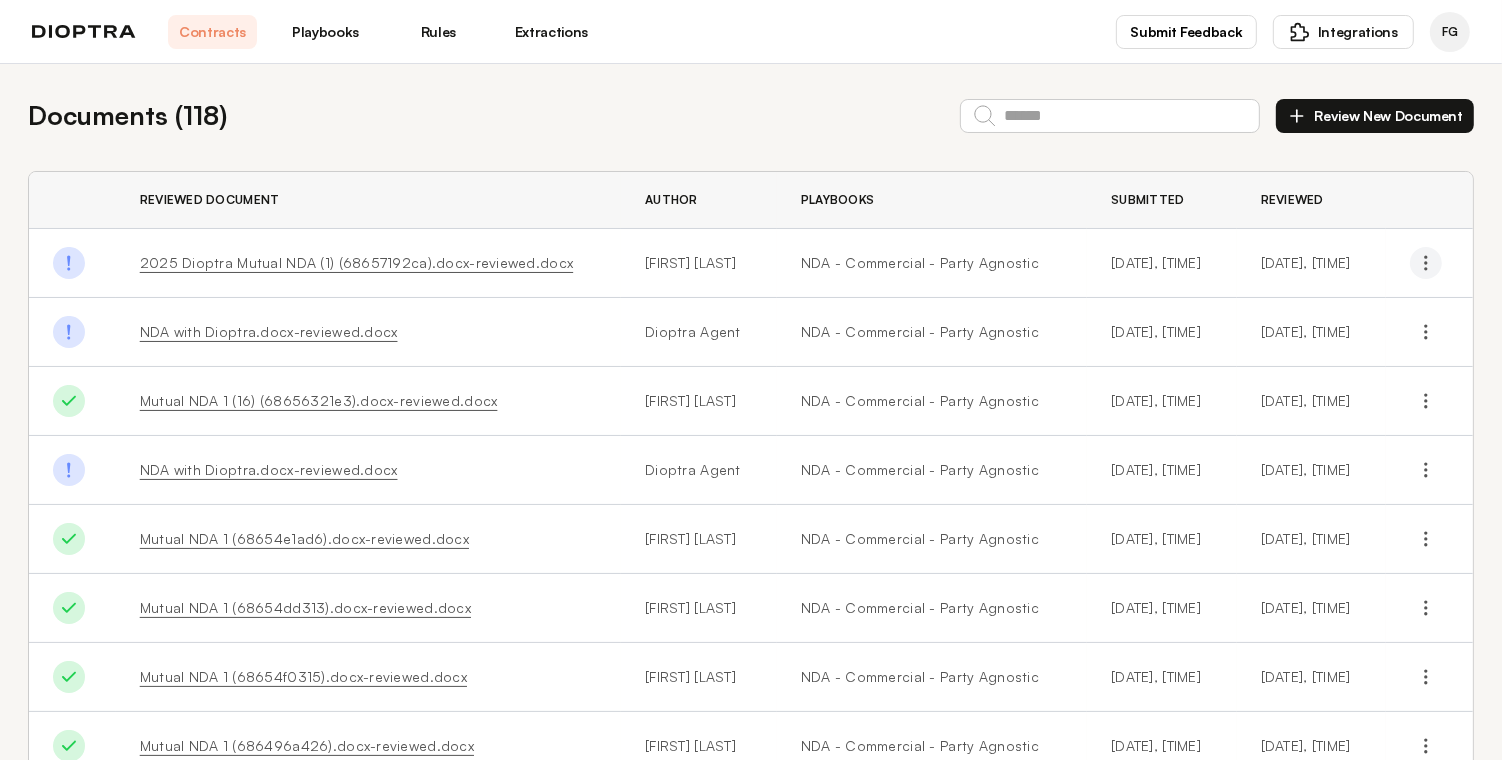 click at bounding box center (1433, 267) 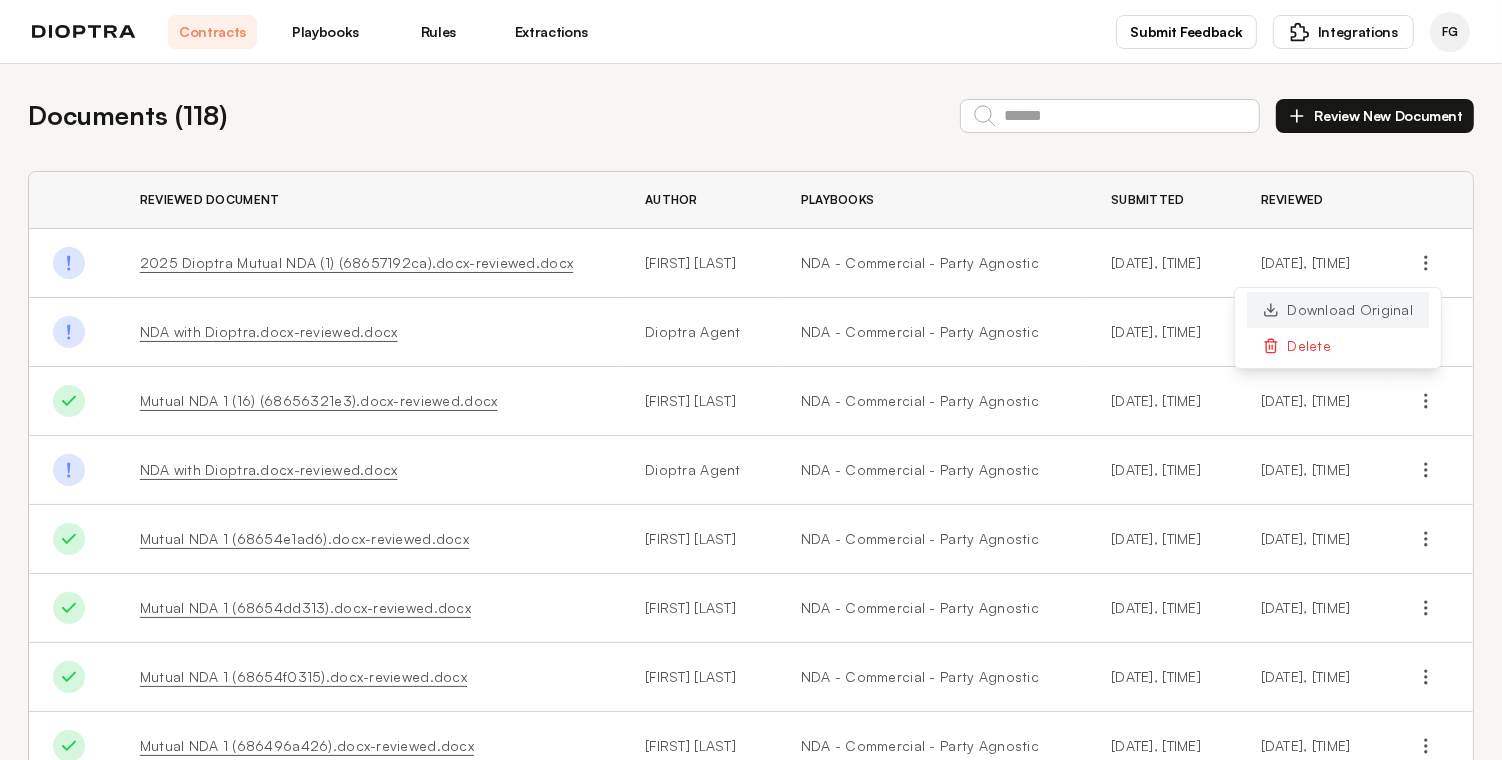 click on "Download Original" at bounding box center (1345, 314) 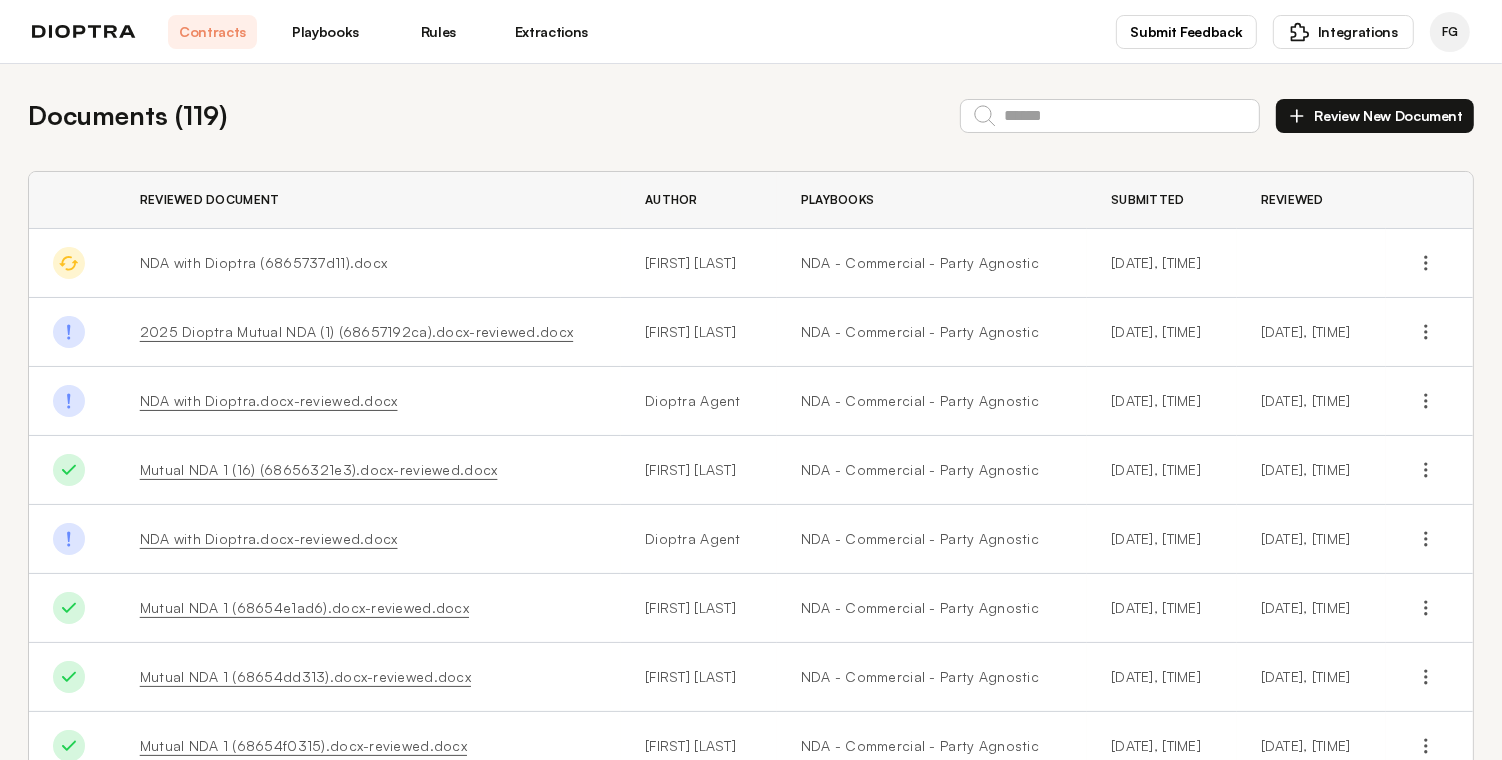 click on "[DATE], [TIME]" at bounding box center (1105, 267) 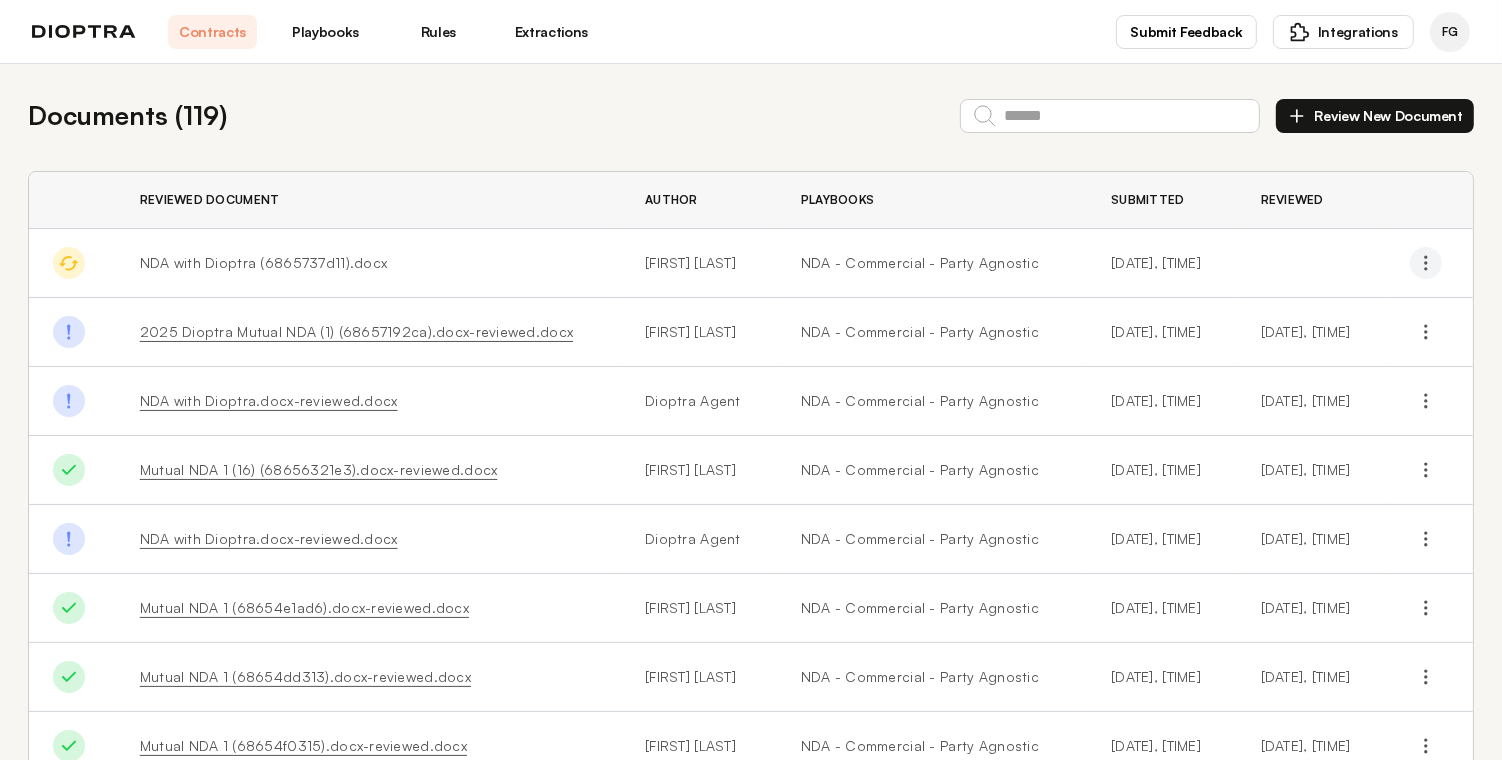 click at bounding box center (1433, 267) 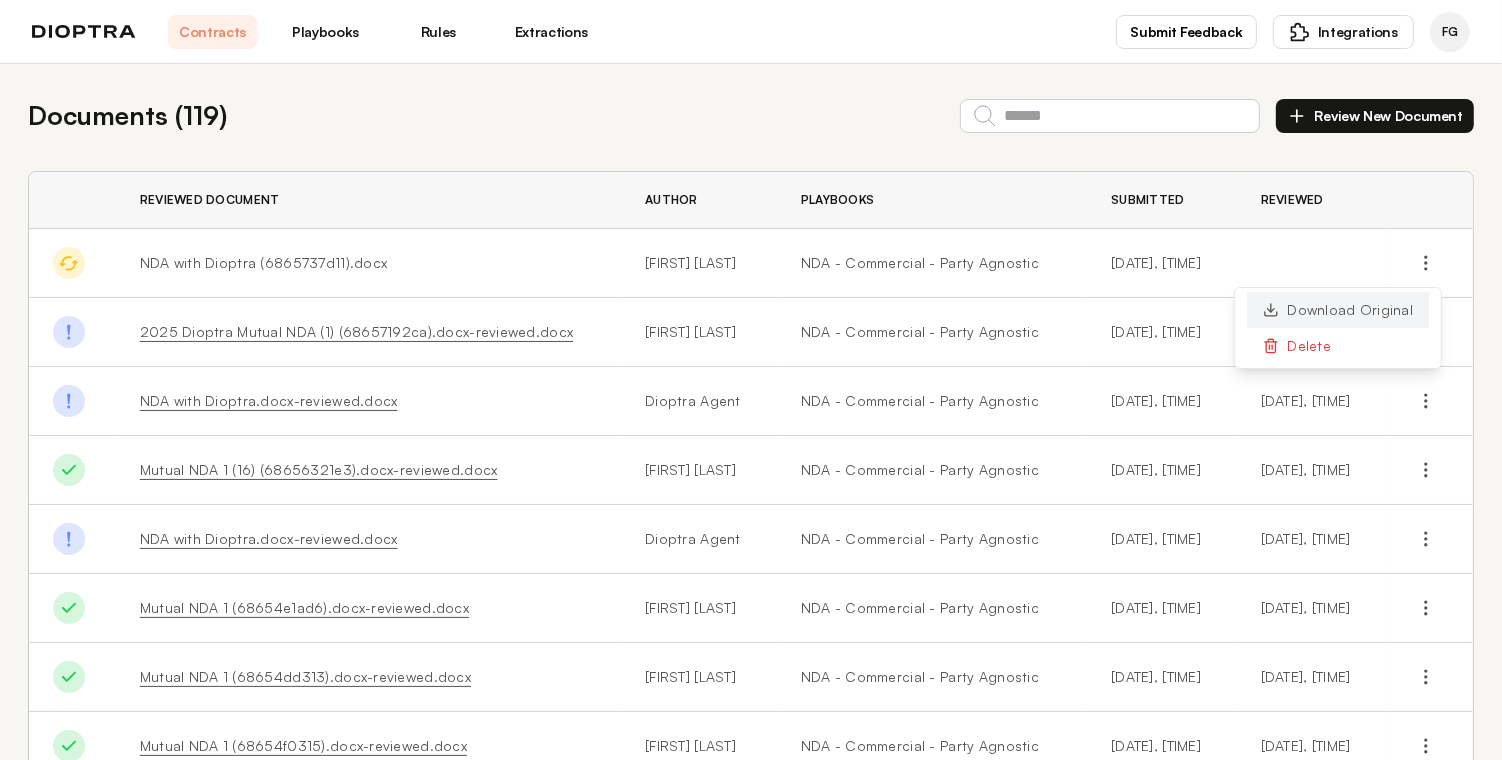 click on "Download Original" at bounding box center (1345, 314) 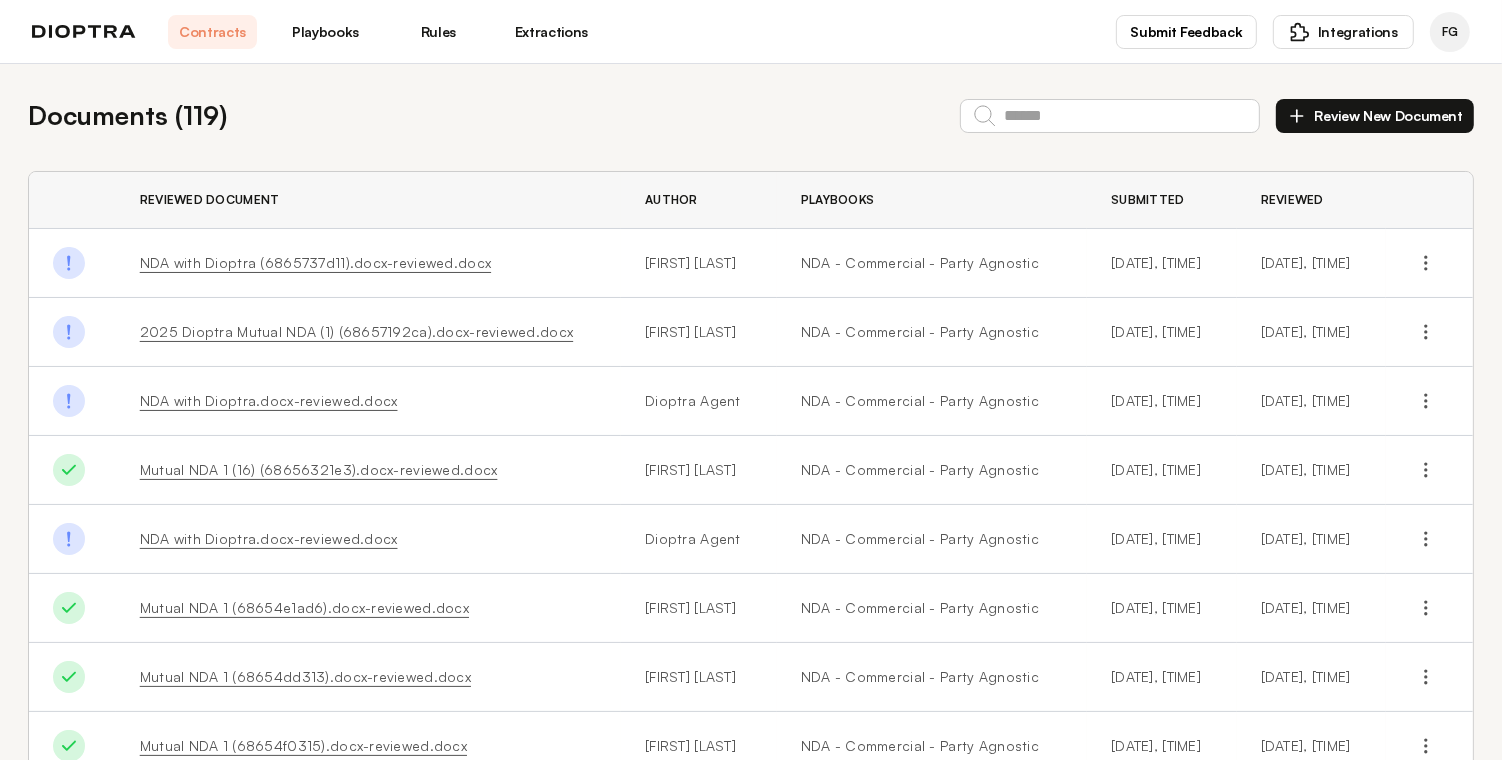click on "Documents ( 119 ) Review New Document Reviewed Document Author Playbooks Submitted Reviewed We detected elements with limited support in the document: {'tables'}. This may affect the content and formatting of the reviewed document.   NDA with Dioptra (6865737d11).docx-reviewed.docx Farah Gasmi NDA - Commercial - Party Agnostic 7/2/2025, 2:02:49 PM 7/2/2025, 2:04:59 PM We detected elements with limited support in the document: {'tables'}. This may affect the content and formatting of the reviewed document.   2025 Dioptra Mutual NDA (1) (68657192ca).docx-reviewed.docx Farah Gasmi NDA - Commercial - Party Agnostic 7/2/2025, 1:51:29 PM 7/2/2025, 1:55:27 PM We detected elements with limited support in the document: {'tables'}. This may affect the content and formatting of the reviewed document.   NDA with Dioptra.docx-reviewed.docx Dioptra Agent NDA - Commercial - Party Agnostic 7/2/2025, 1:05:06 PM 7/2/2025, 1:05:34 PM Done   Mutual NDA 1 (16) (68656321e3).docx-reviewed.docx Pierre Arnoux   Dioptra Agent" at bounding box center (751, 585) 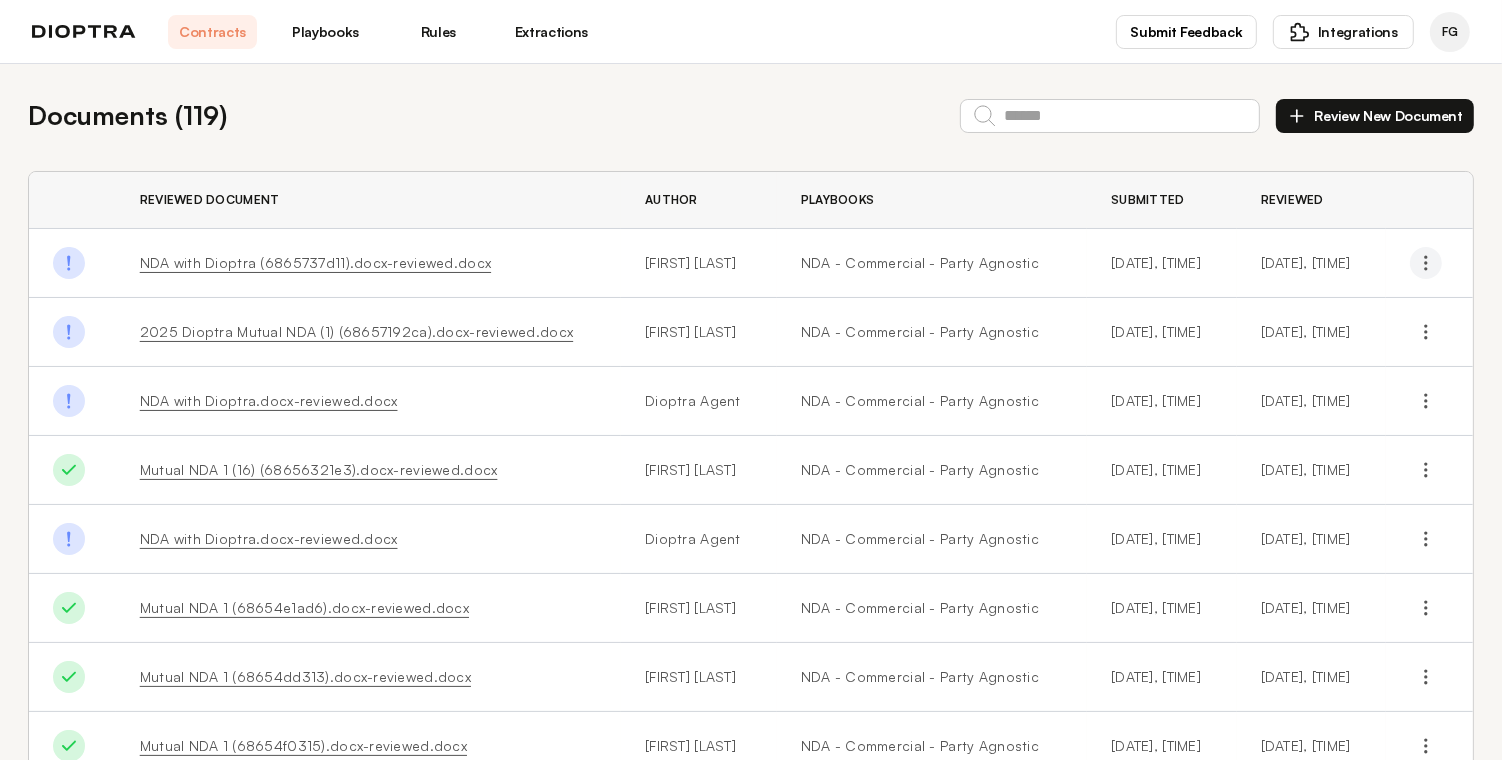 click at bounding box center (1433, 267) 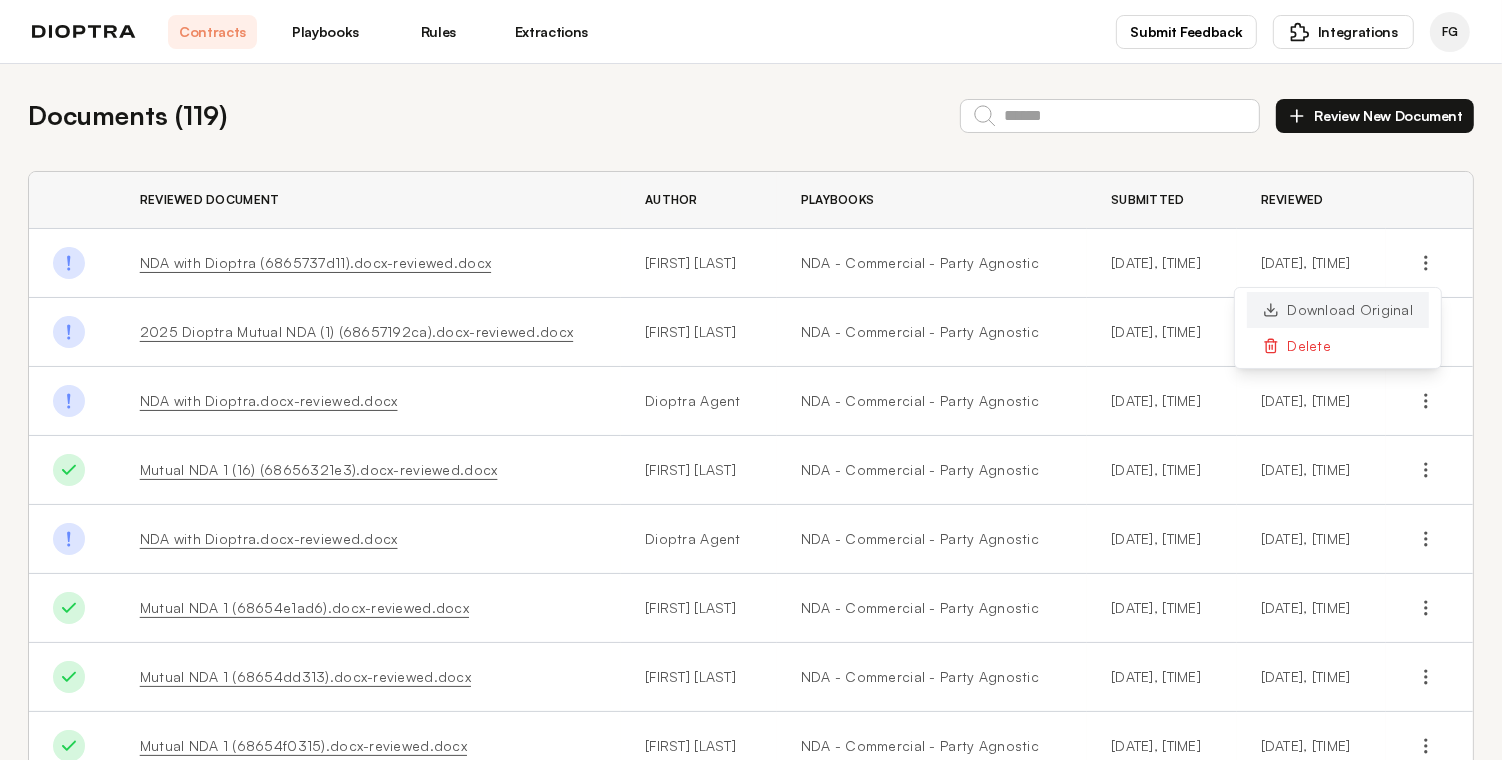 click on "Download Original" at bounding box center (1345, 314) 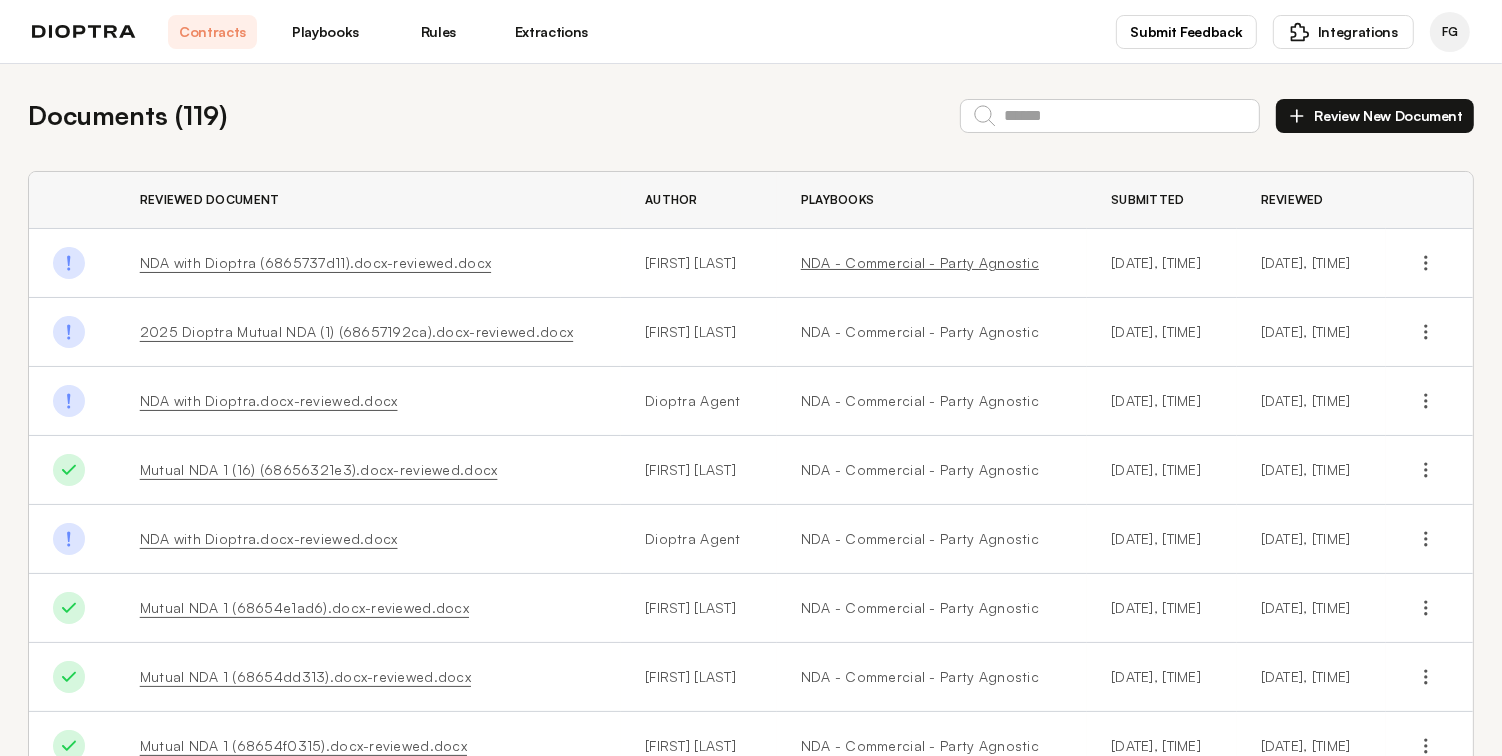 click on "NDA - Commercial - Party Agnostic" at bounding box center (878, 267) 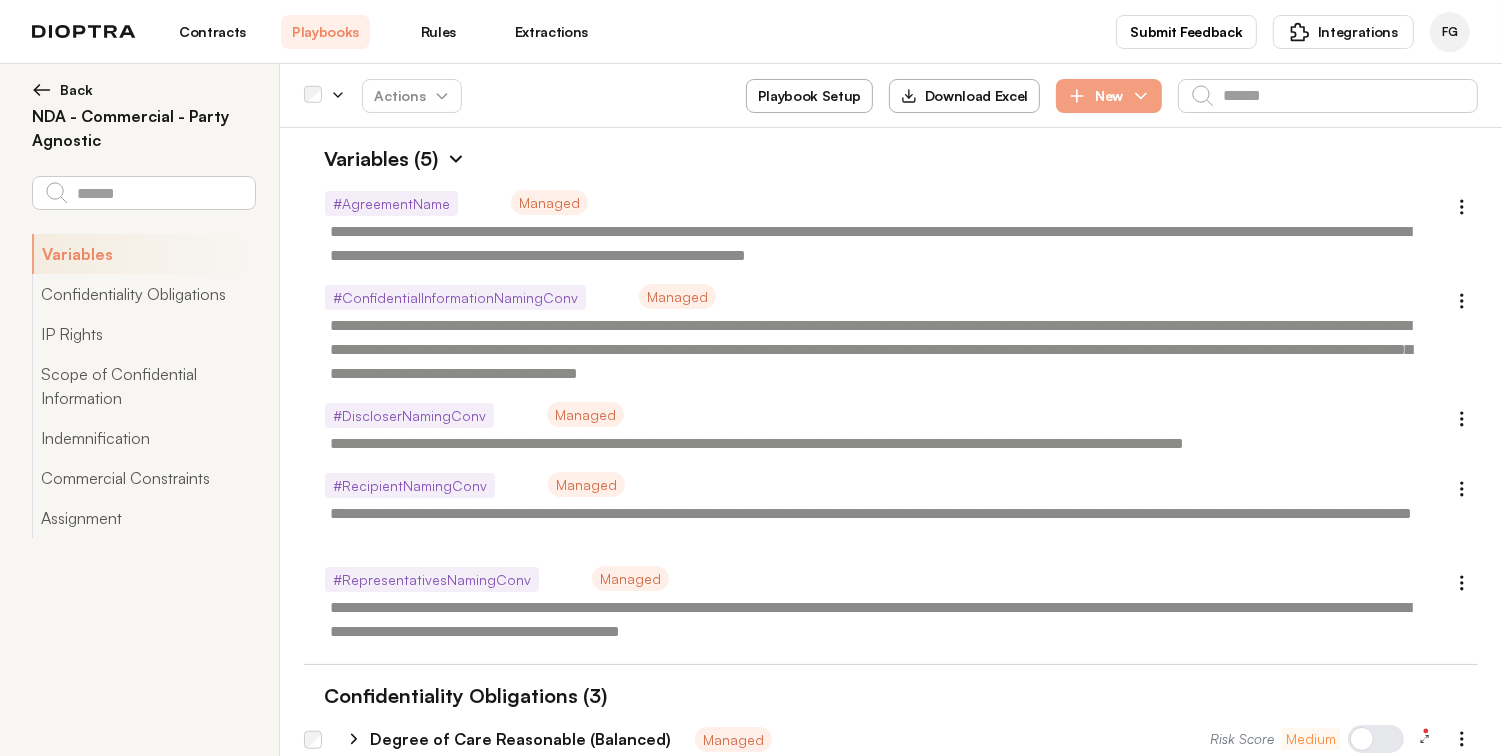 click on "Playbook Setup" at bounding box center [809, 96] 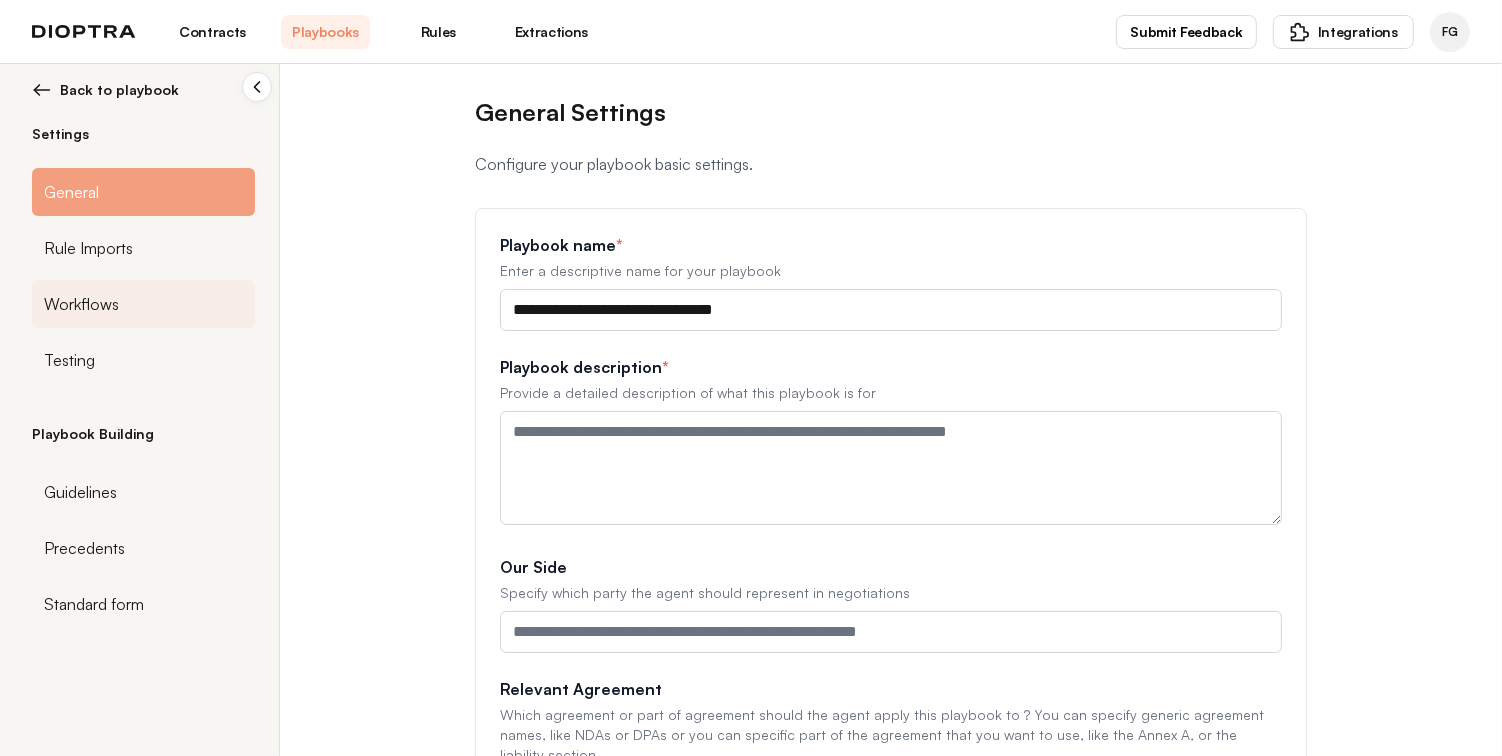 click on "Workflows" at bounding box center [88, 248] 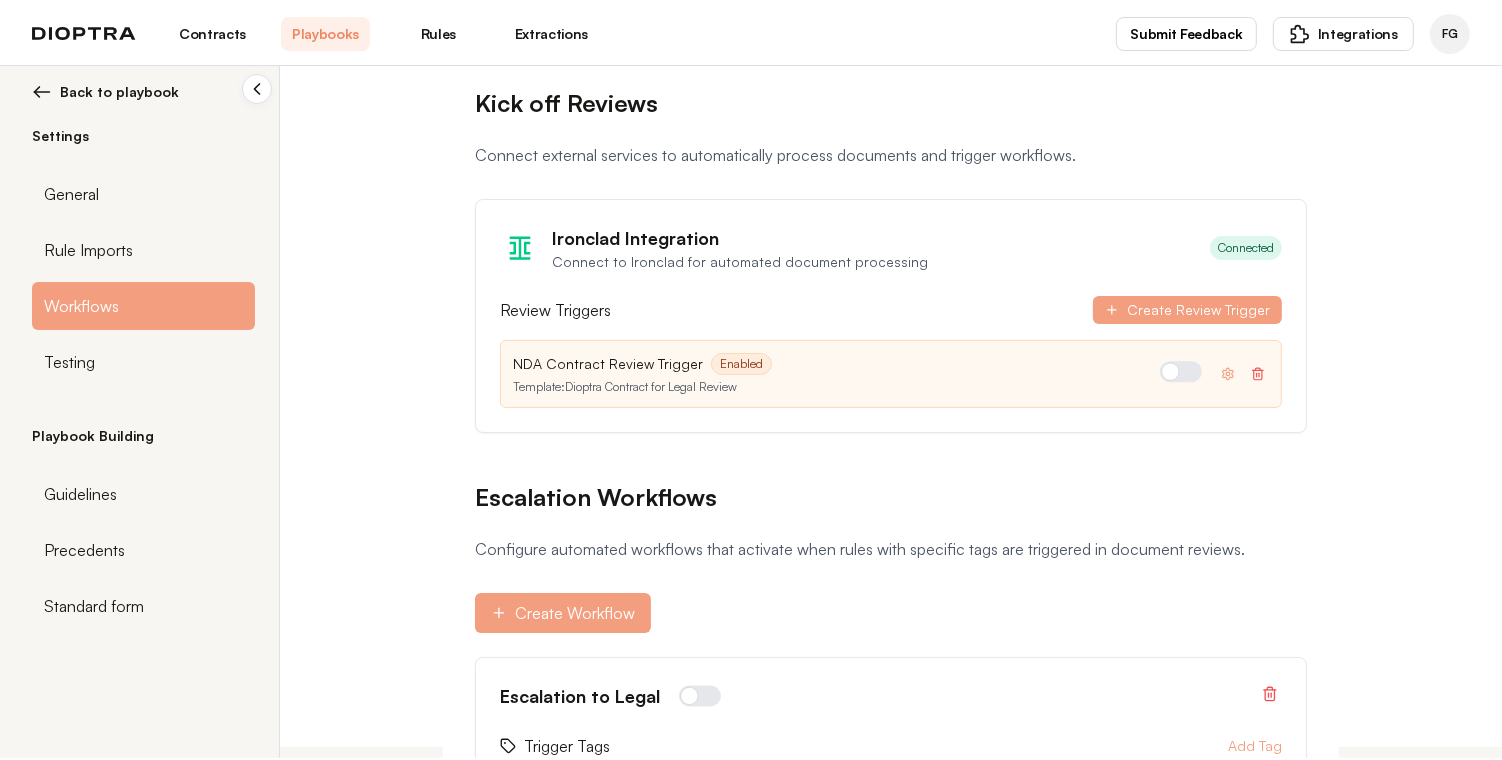scroll, scrollTop: 0, scrollLeft: 0, axis: both 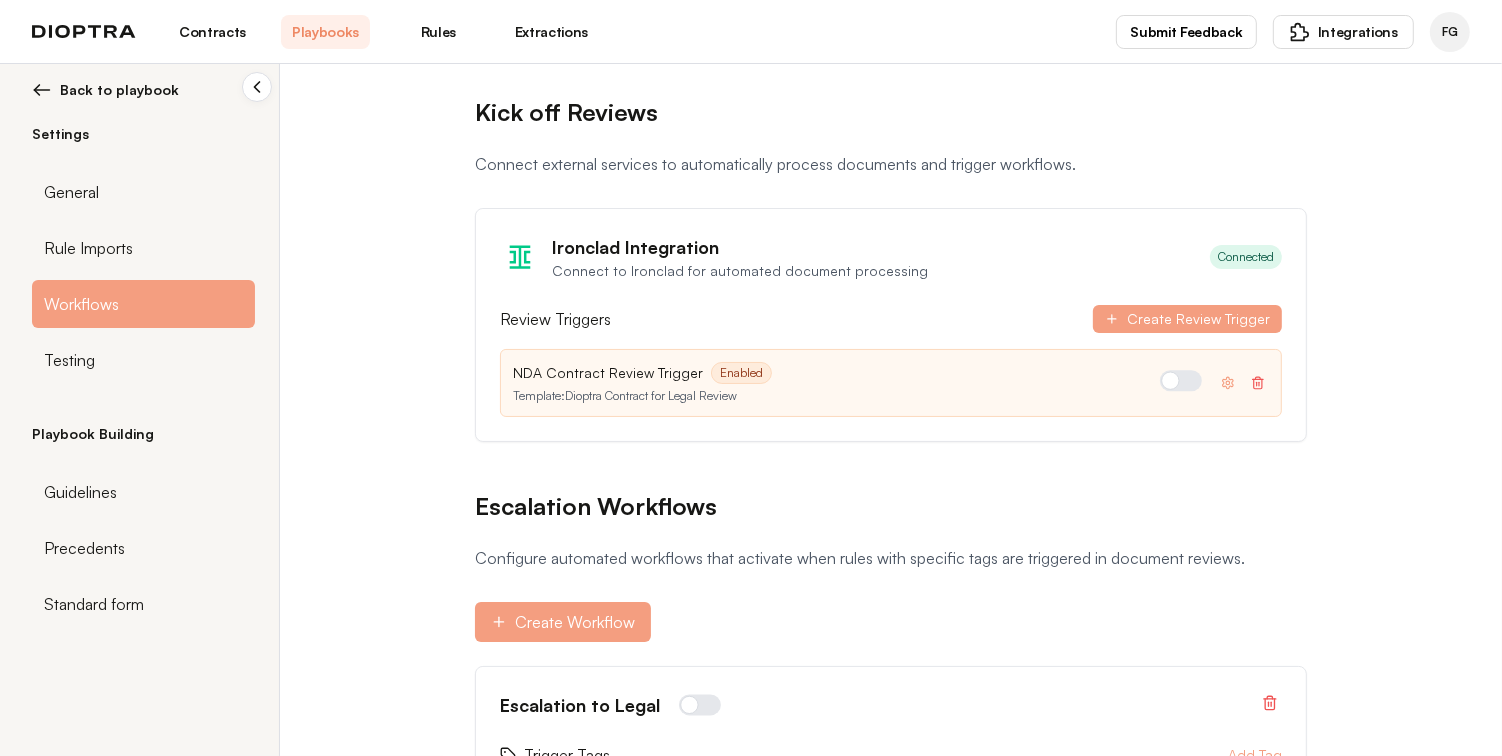 click on "Escalation Workflows" at bounding box center [891, 506] 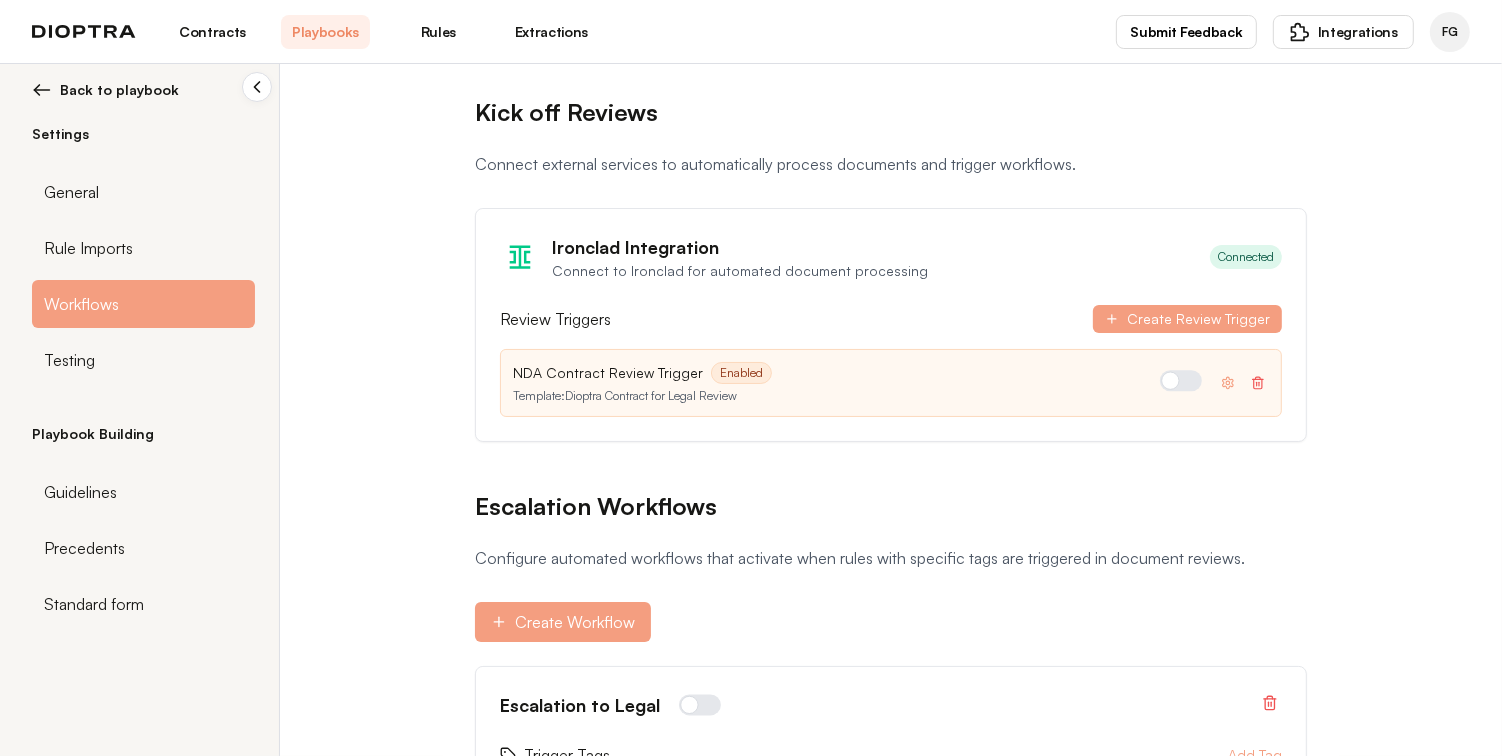 click on "Kick off Reviews Connect external services to automatically process documents and trigger workflows. Ironclad Integration Connect to Ironclad for automated document processing Connected Review Triggers Create Review Trigger NDA Contract Review Trigger Enabled Template:  Dioptra Contract for Legal Review Escalation Workflows Configure automated workflows that activate when rules with specific tags are triggered in document reviews. Create Workflow Escalation to Legal Trigger Tags Add Tag Email Notifications Edit Recipients:  legal@dioptra.ai Integrations Hide Ironclad" at bounding box center (751, 410) 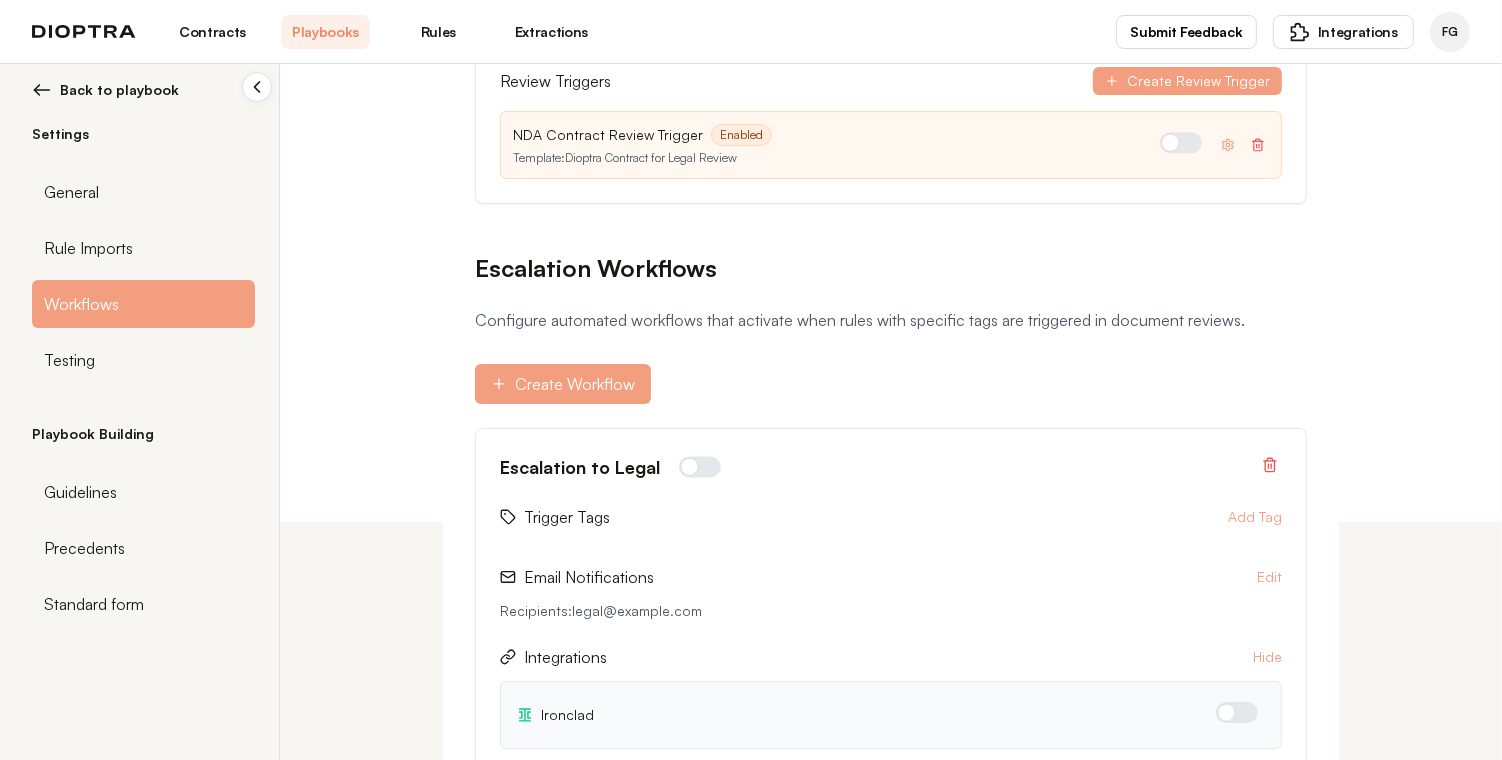 scroll, scrollTop: 279, scrollLeft: 0, axis: vertical 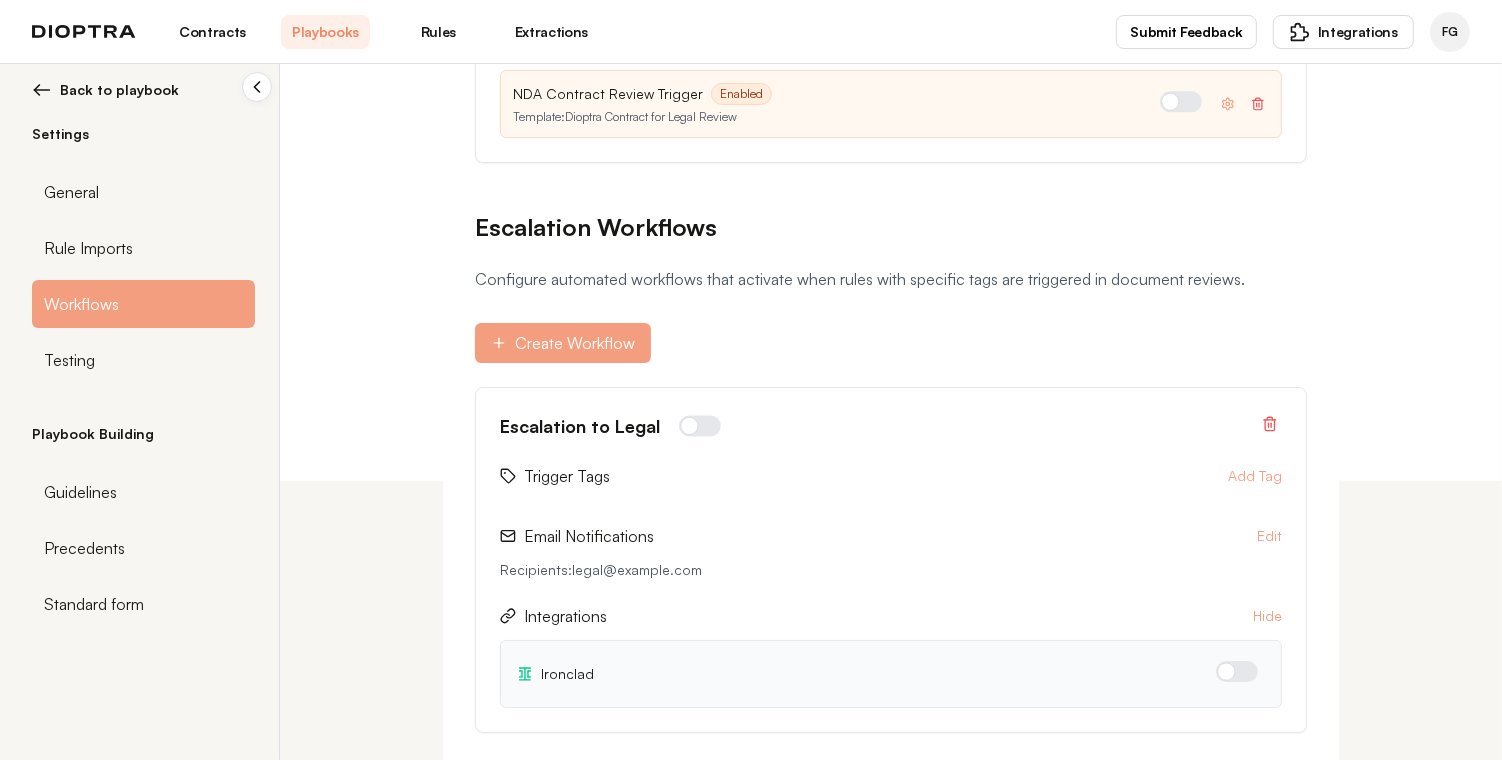 click on "Escalation to Legal Trigger Tags Add Tag Email Notifications Edit Recipients:  legal@dioptra.ai Integrations Hide Ironclad" at bounding box center [891, 560] 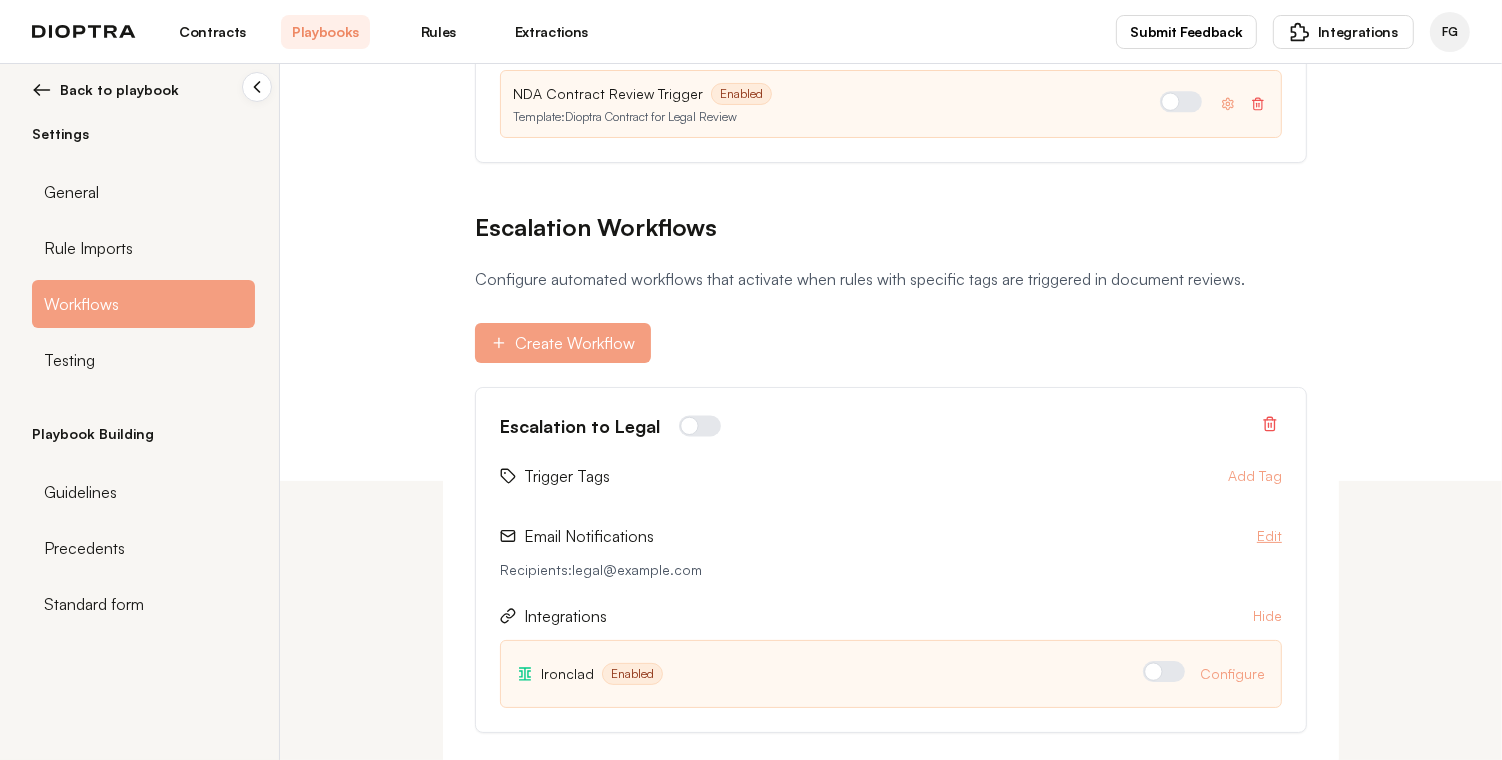click on "Edit" at bounding box center (1255, 476) 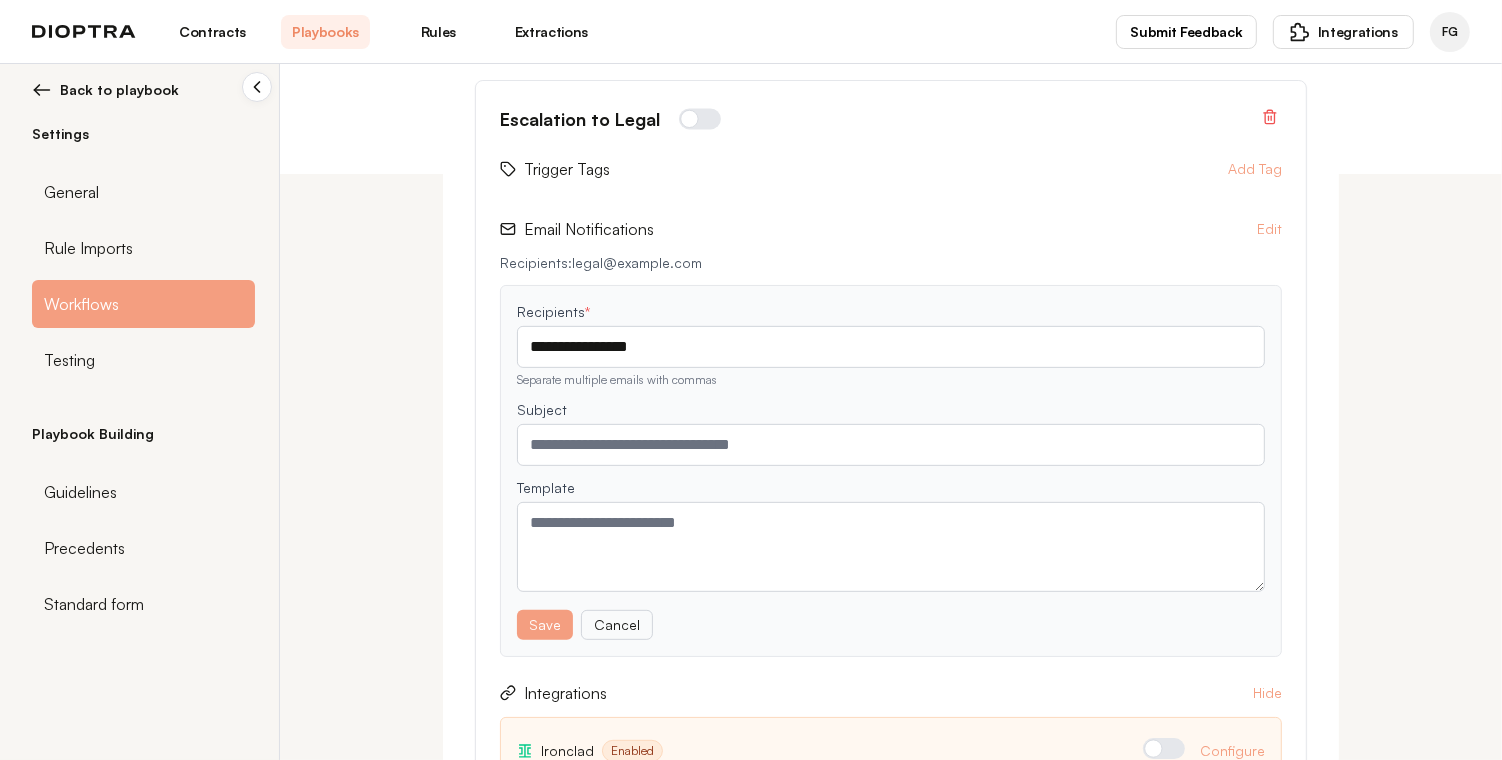 scroll, scrollTop: 658, scrollLeft: 0, axis: vertical 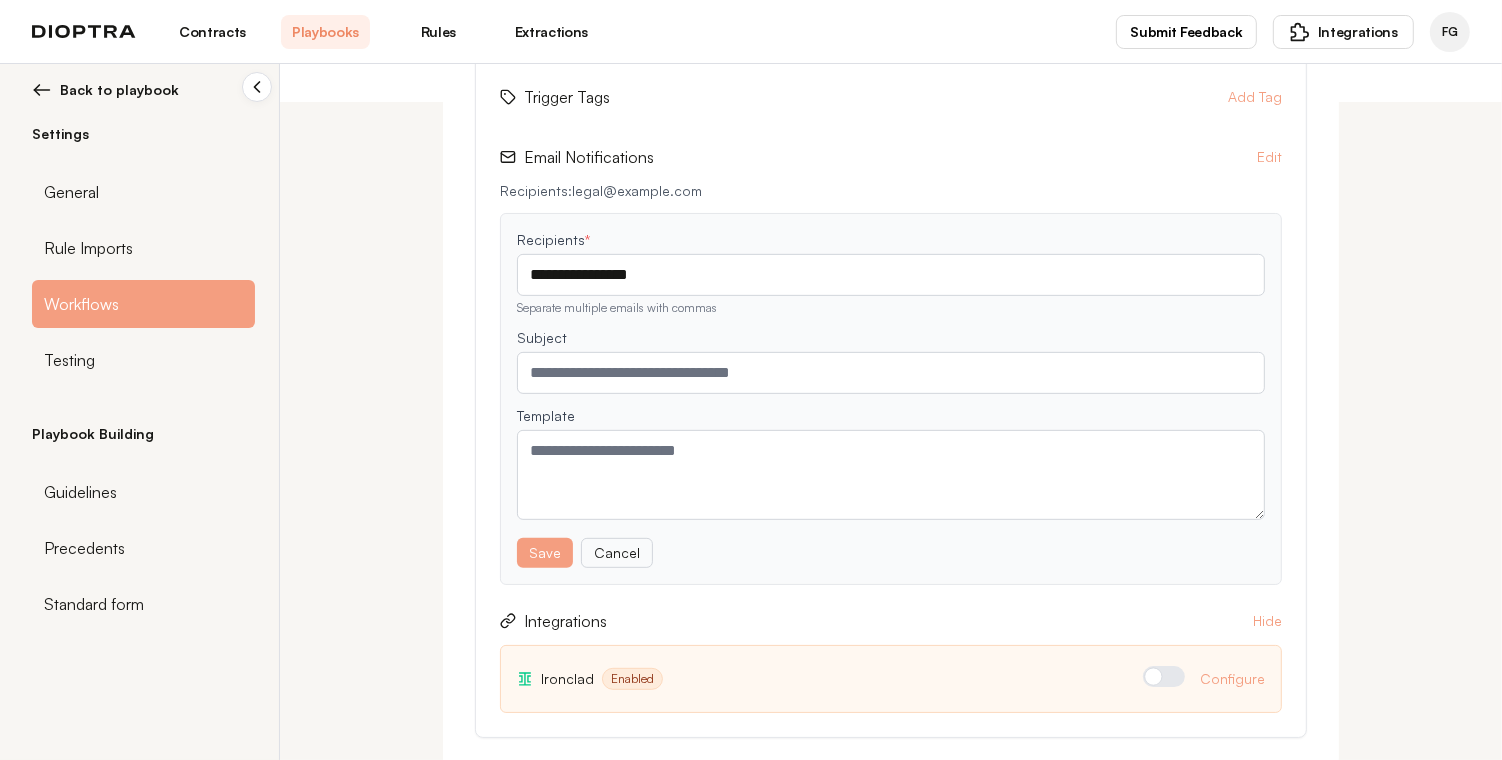 click on "Cancel" at bounding box center (617, 553) 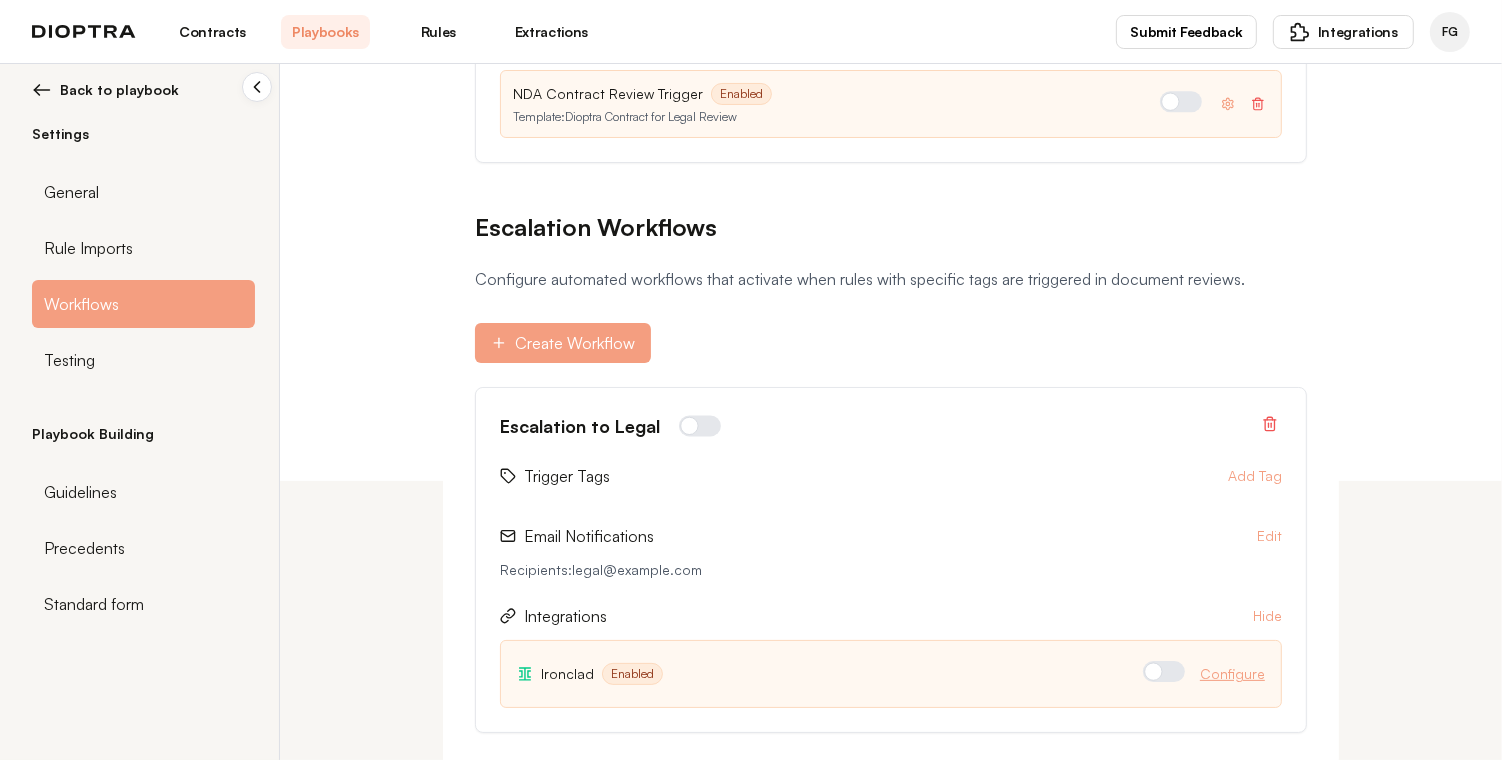 click on "Configure" at bounding box center (1232, 674) 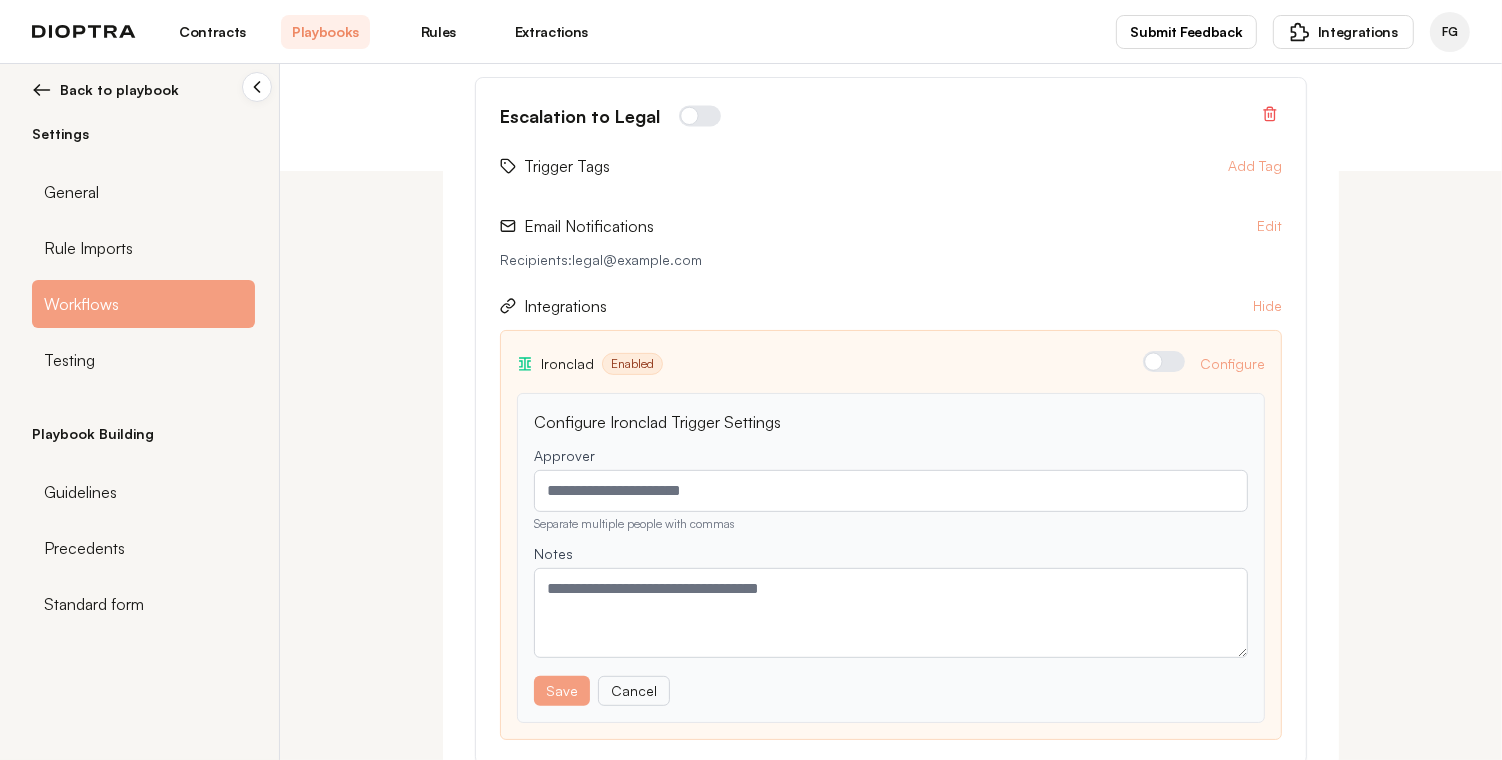 scroll, scrollTop: 617, scrollLeft: 0, axis: vertical 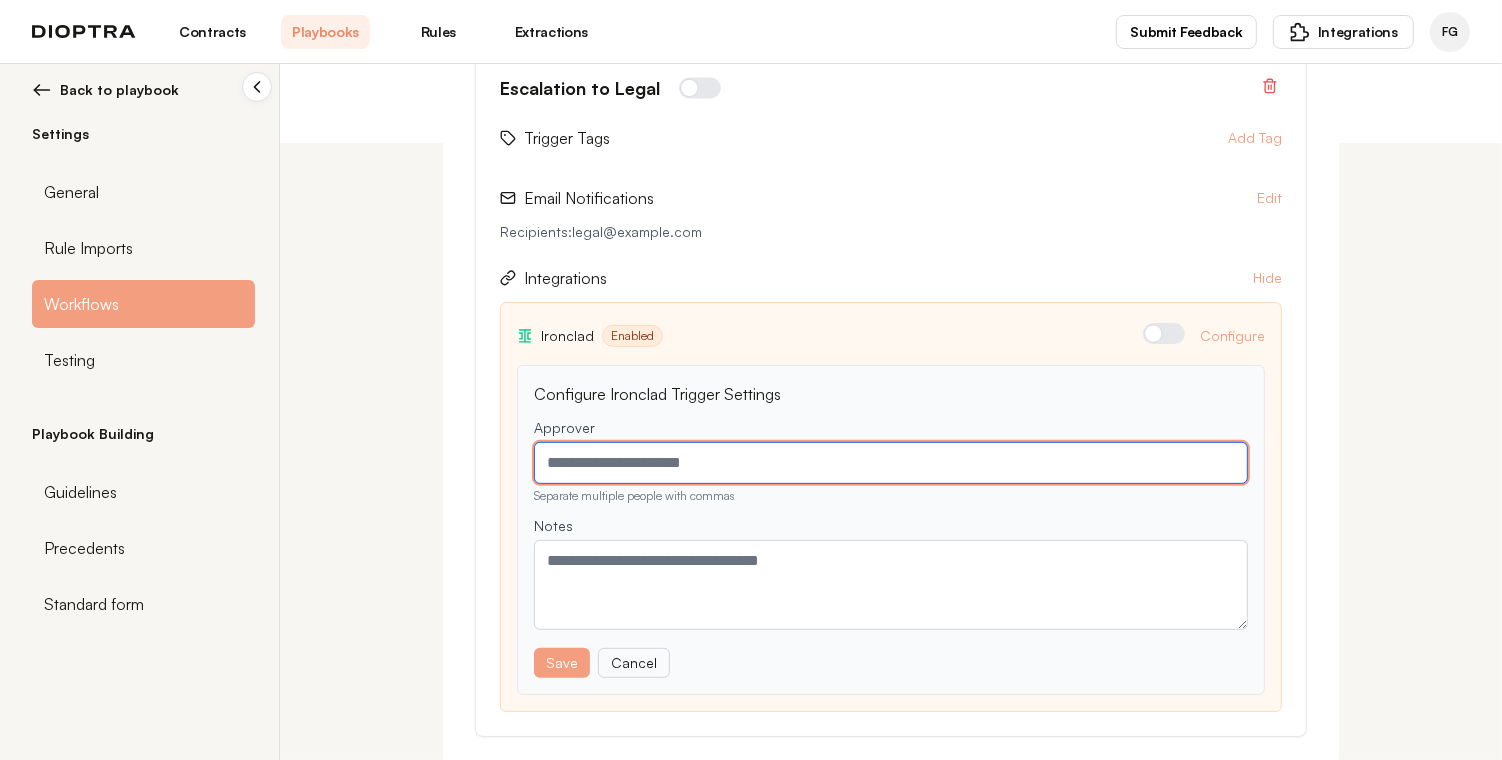 click at bounding box center [891, 463] 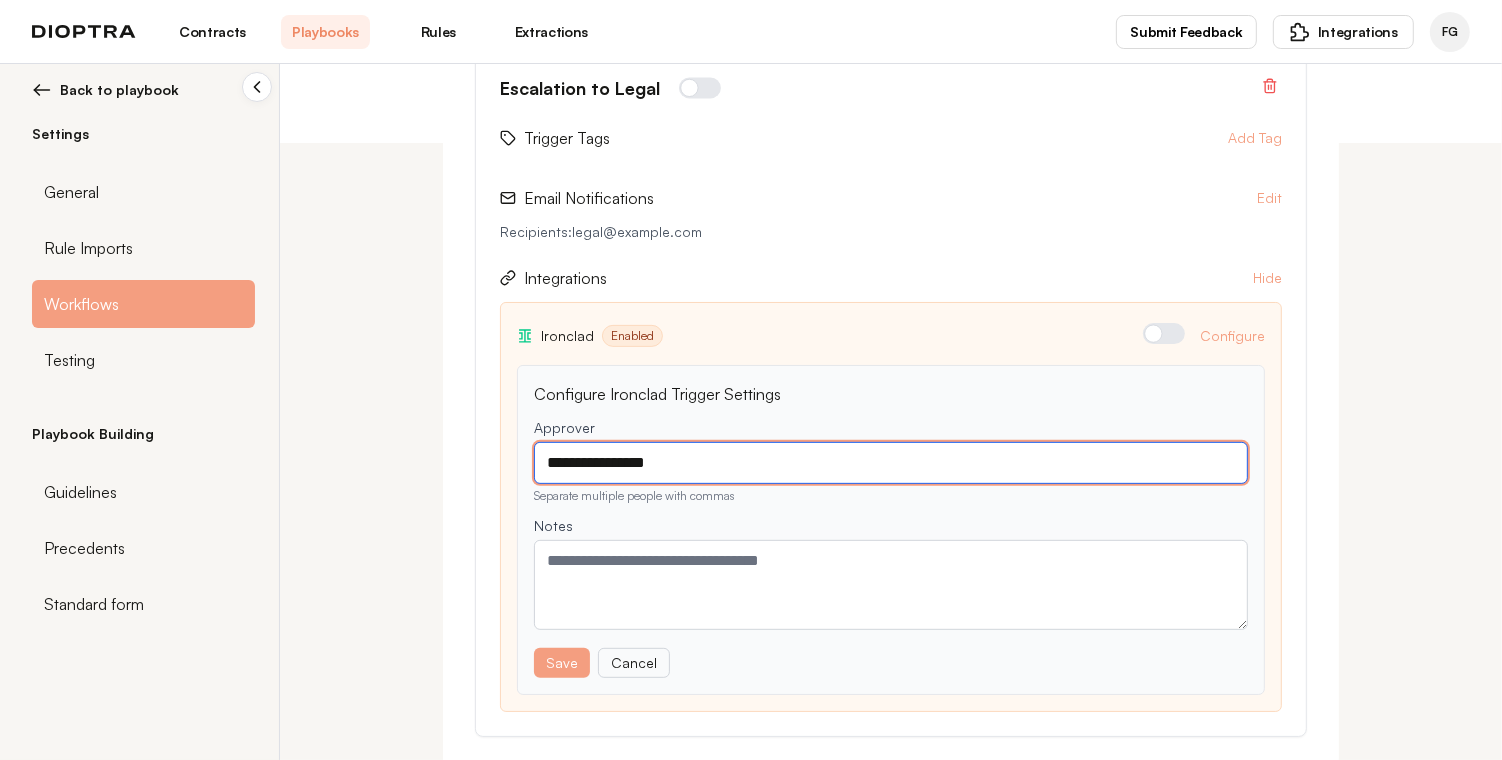 type on "**********" 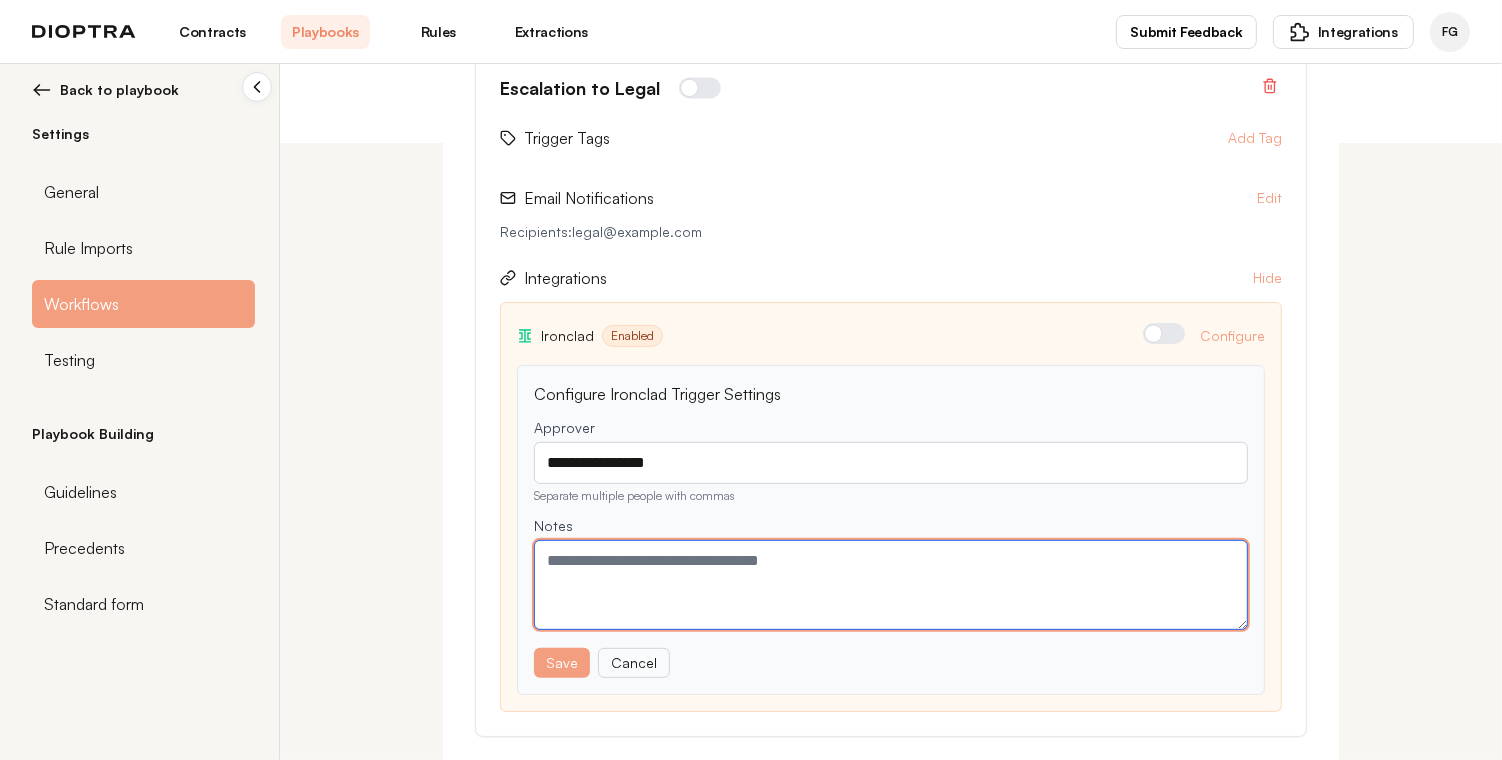 click at bounding box center [891, 585] 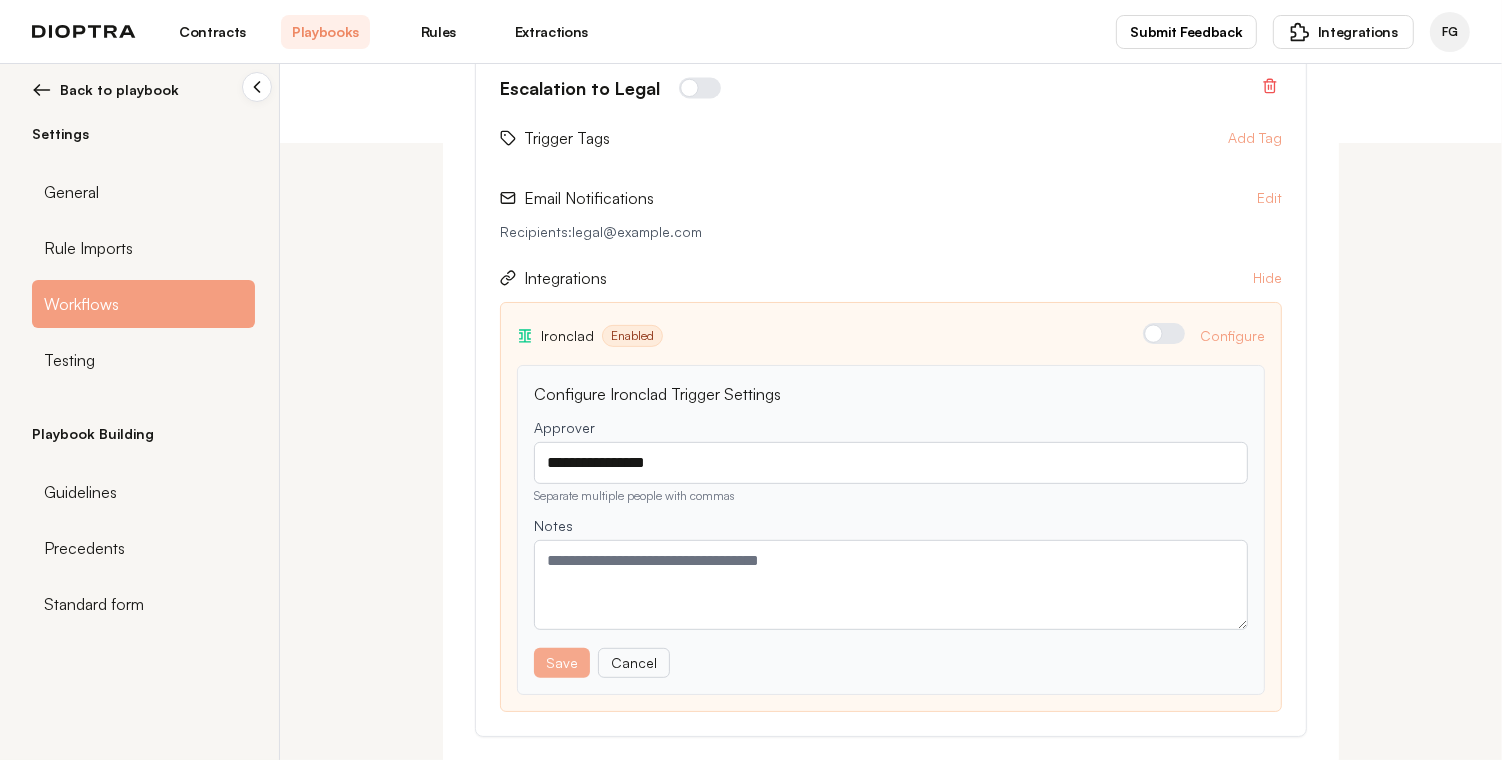 click on "Save" at bounding box center [562, 663] 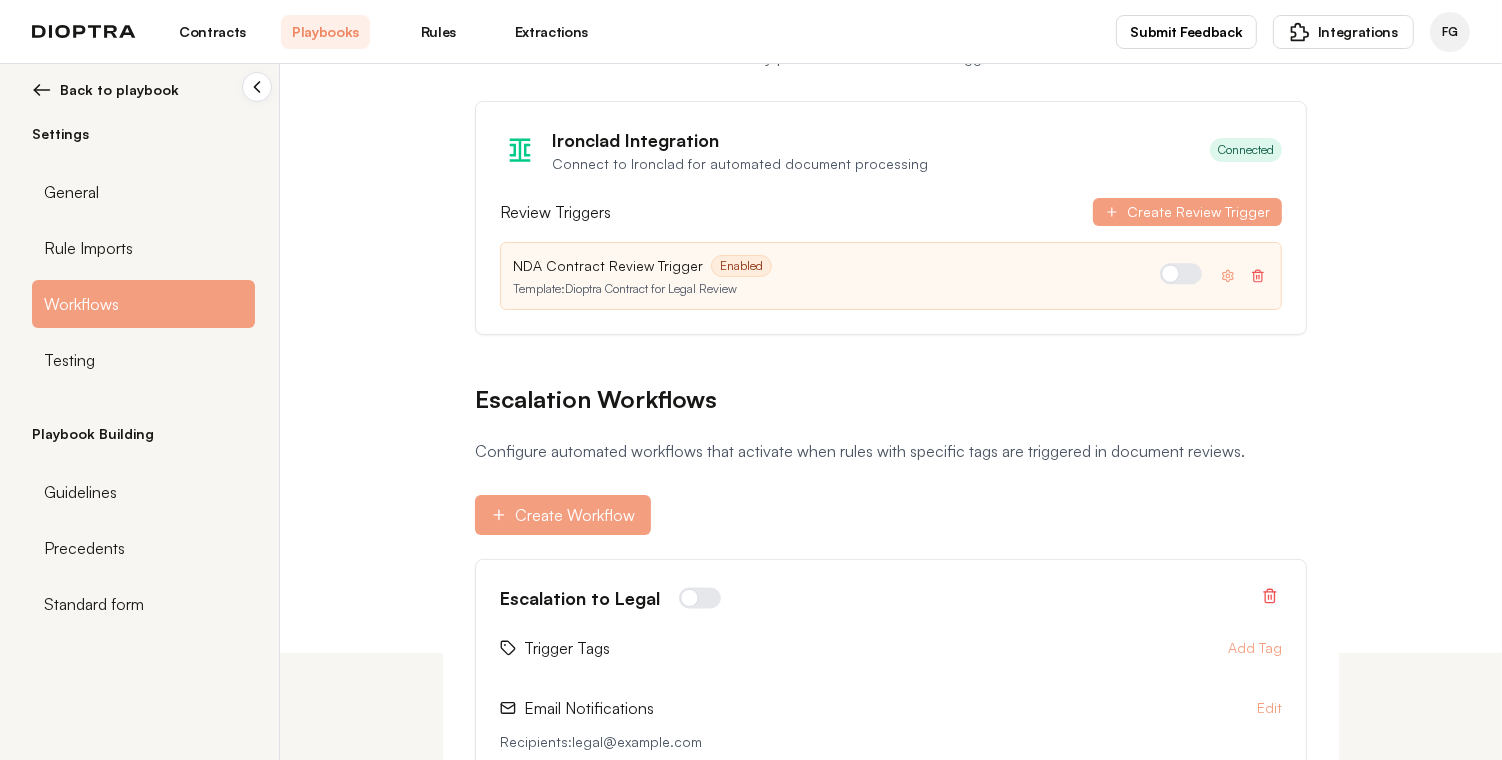 scroll, scrollTop: 131, scrollLeft: 0, axis: vertical 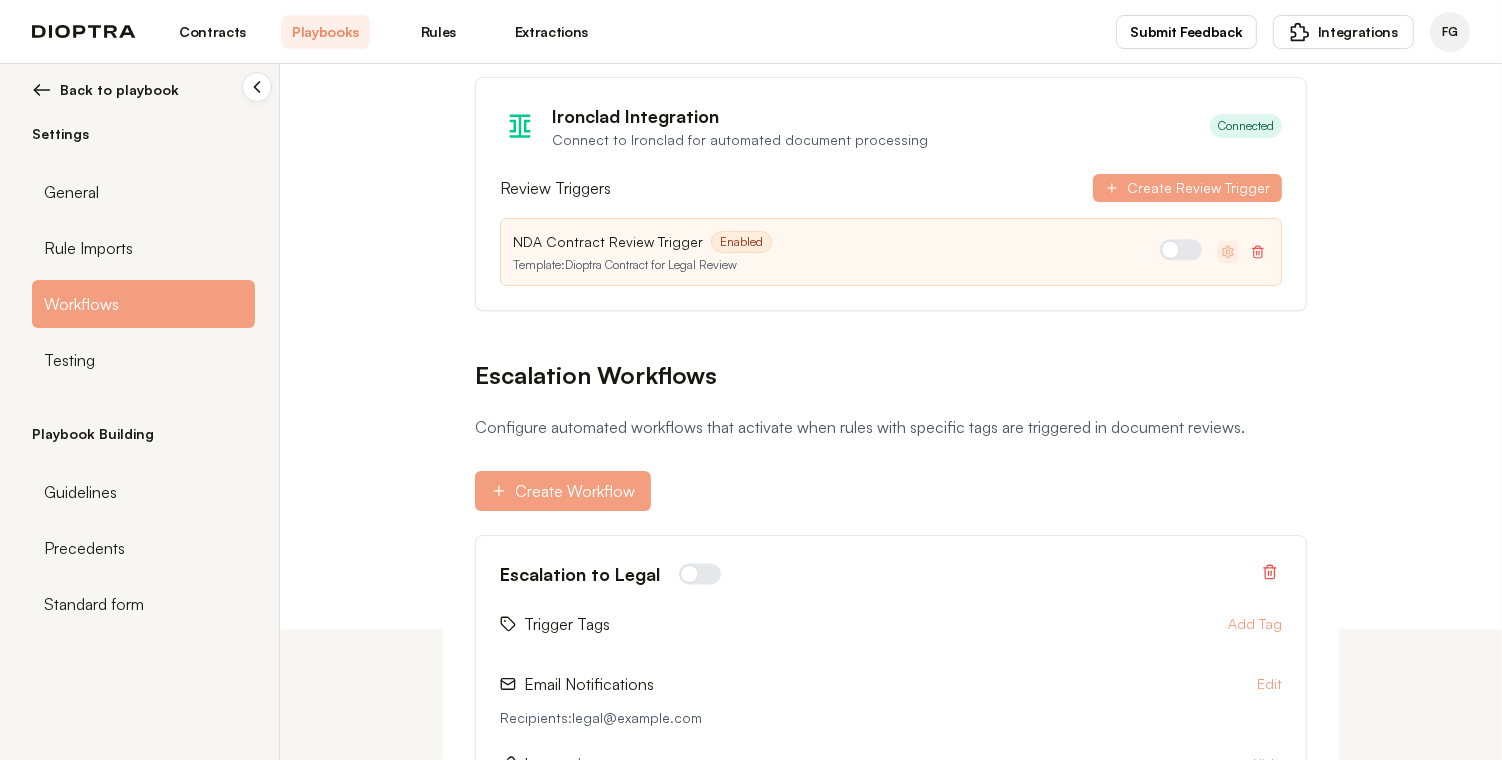 click at bounding box center [1228, 252] 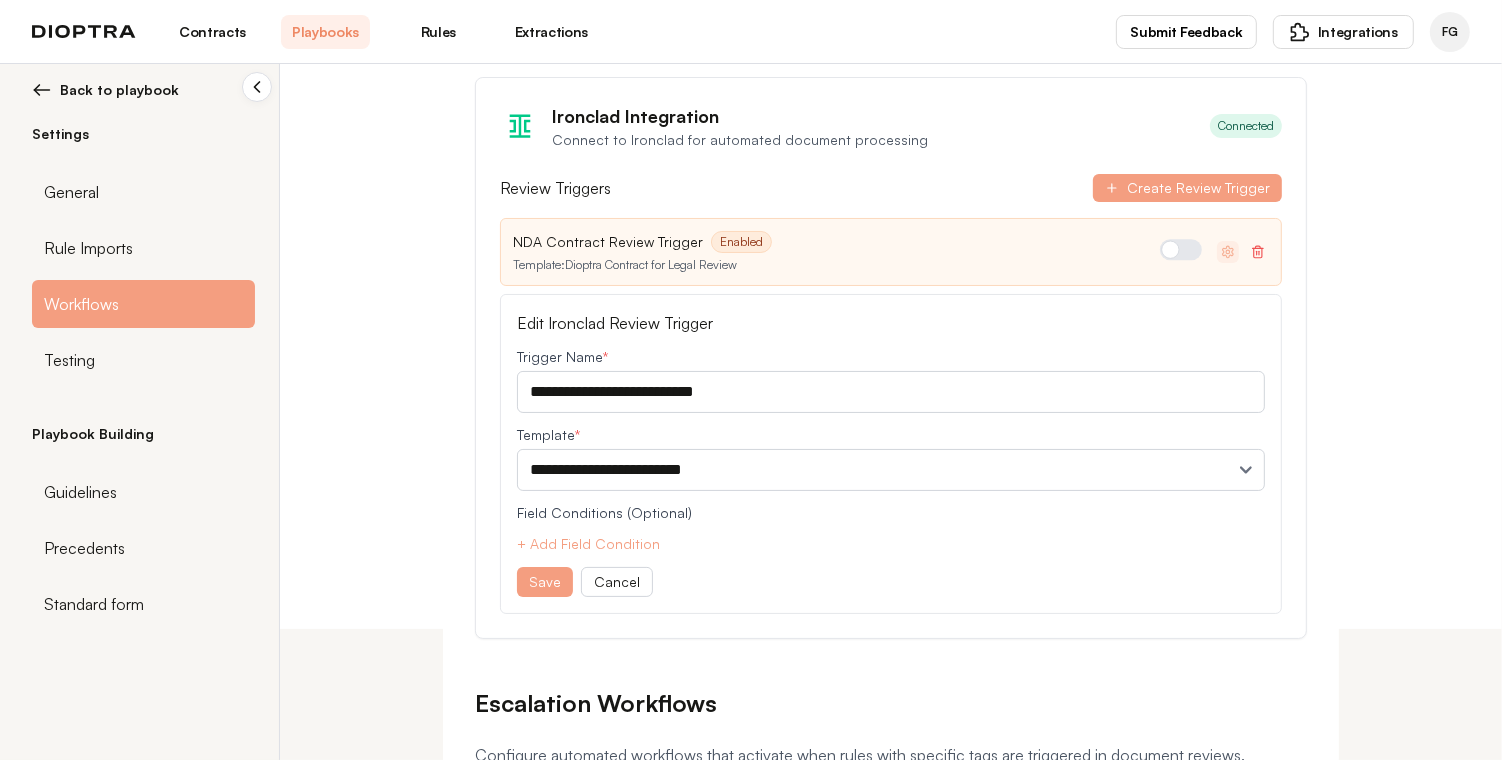 click at bounding box center [1228, 252] 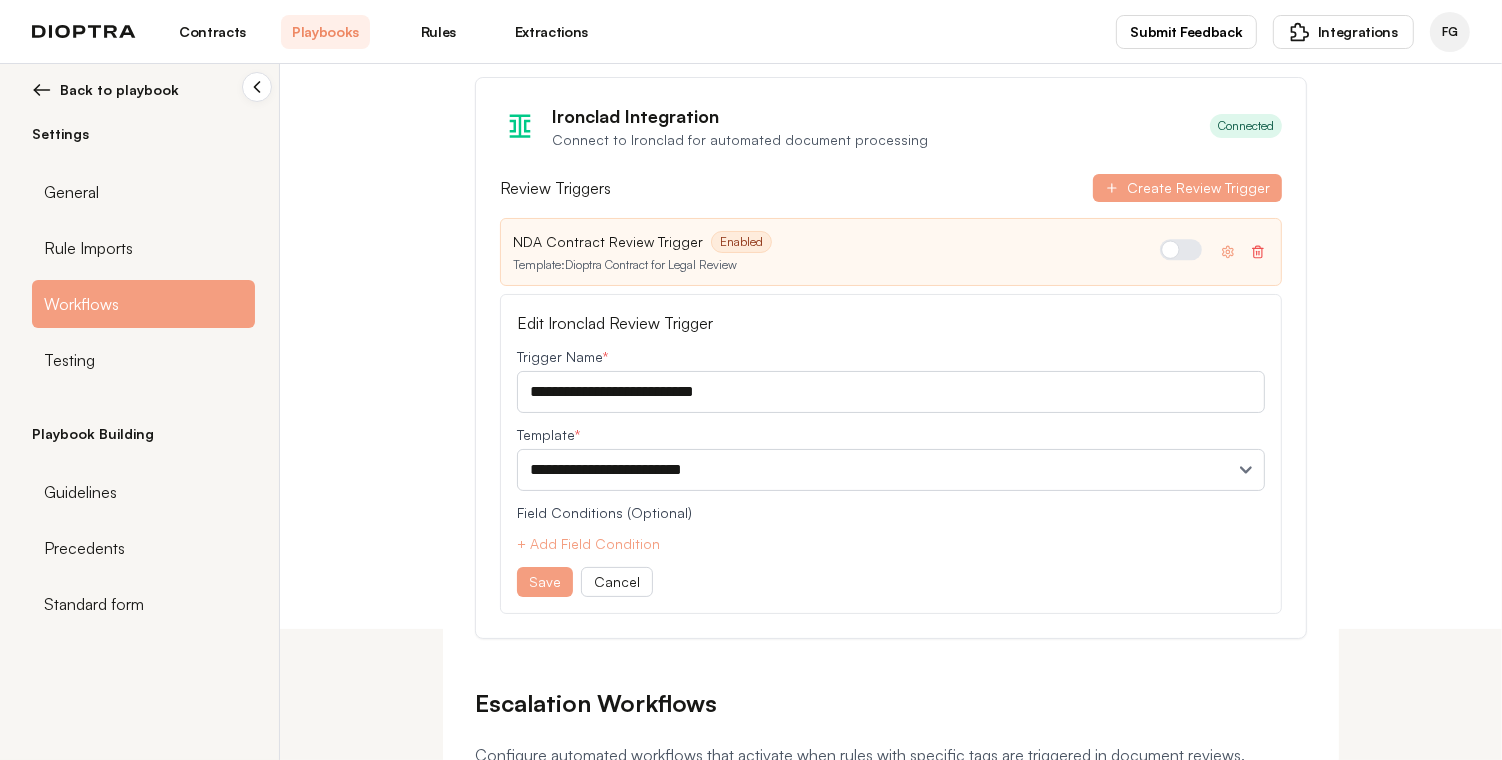 scroll, scrollTop: 51, scrollLeft: 0, axis: vertical 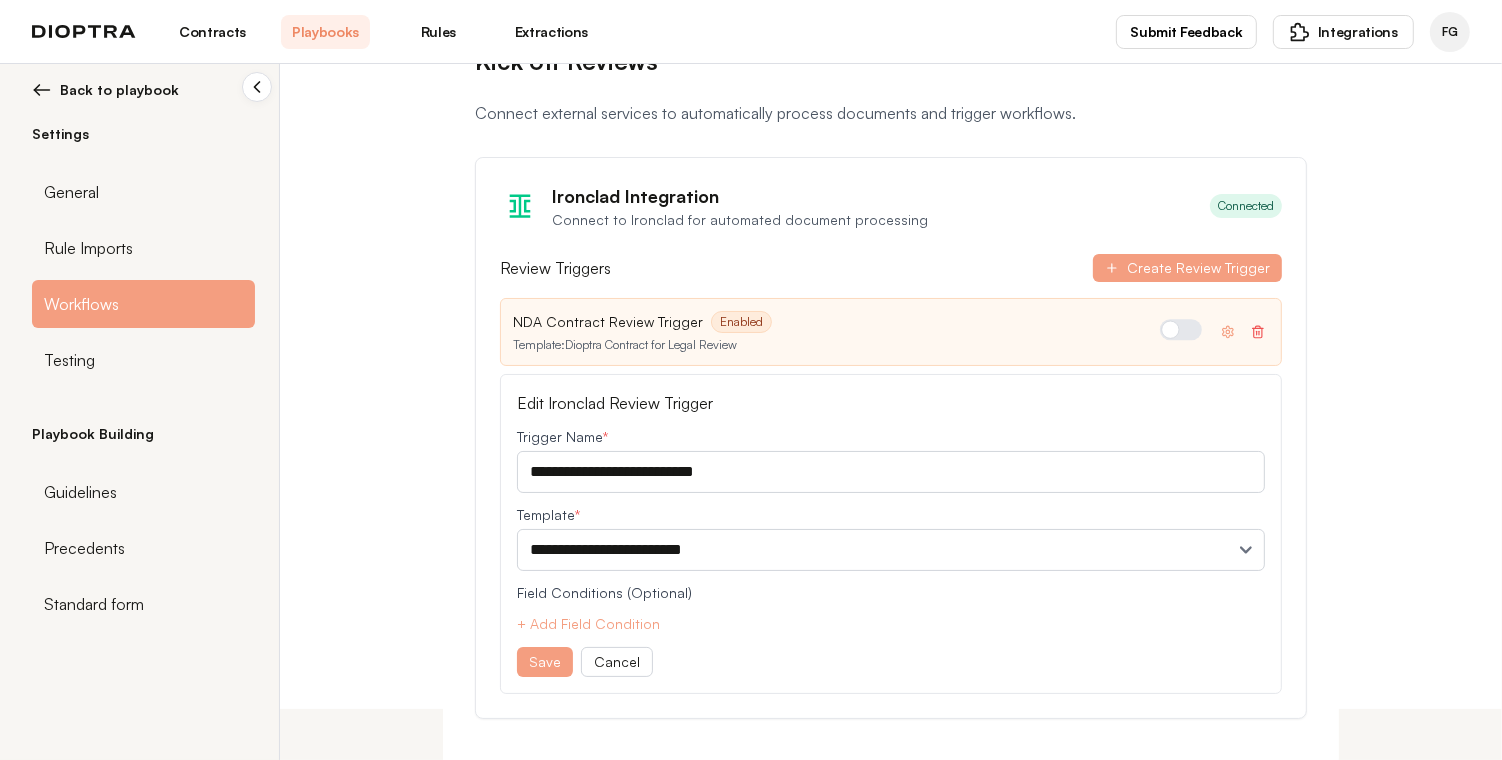 click on "NDA Contract Review Trigger Enabled Template:  Dioptra Contract for Legal Review" at bounding box center (833, 332) 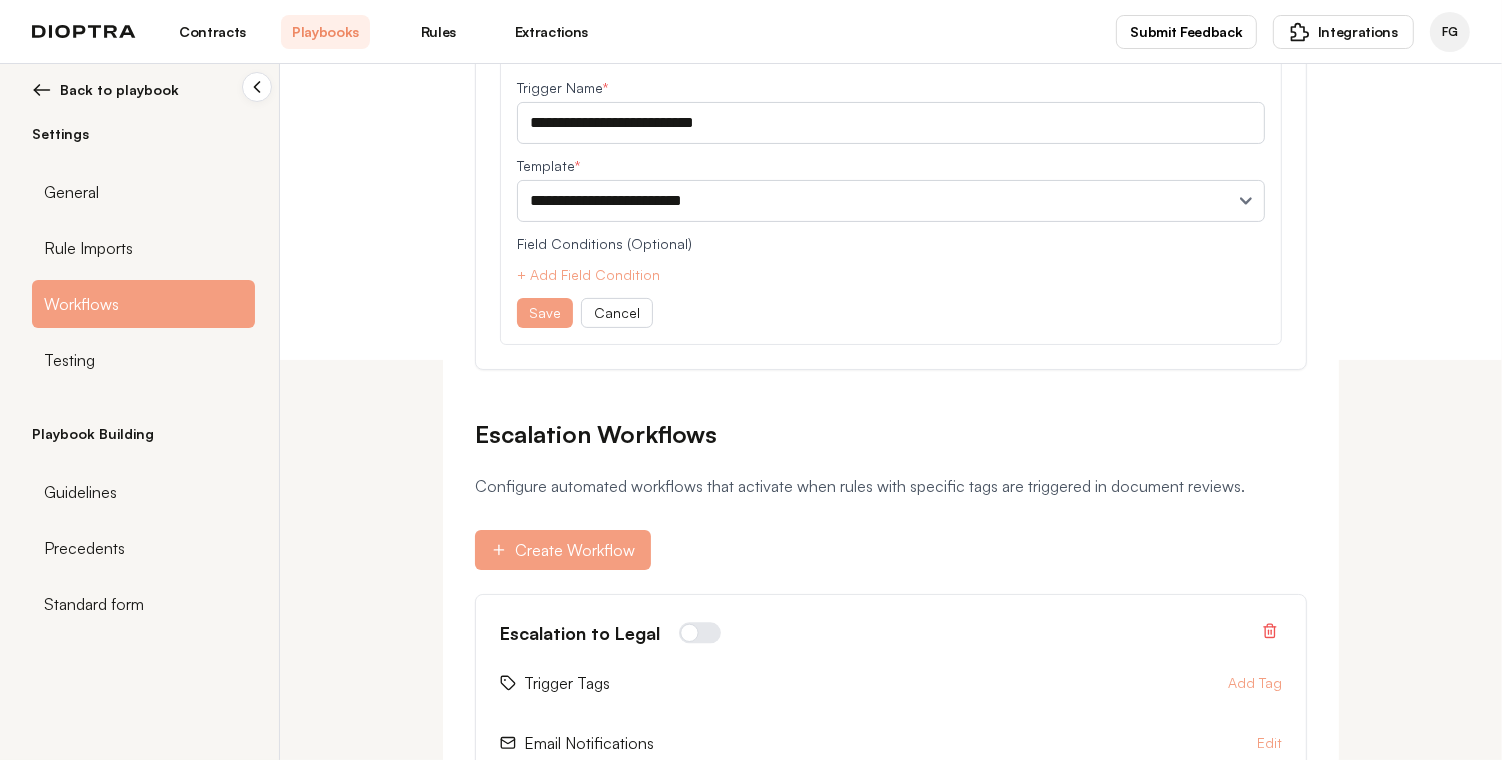 scroll, scrollTop: 383, scrollLeft: 0, axis: vertical 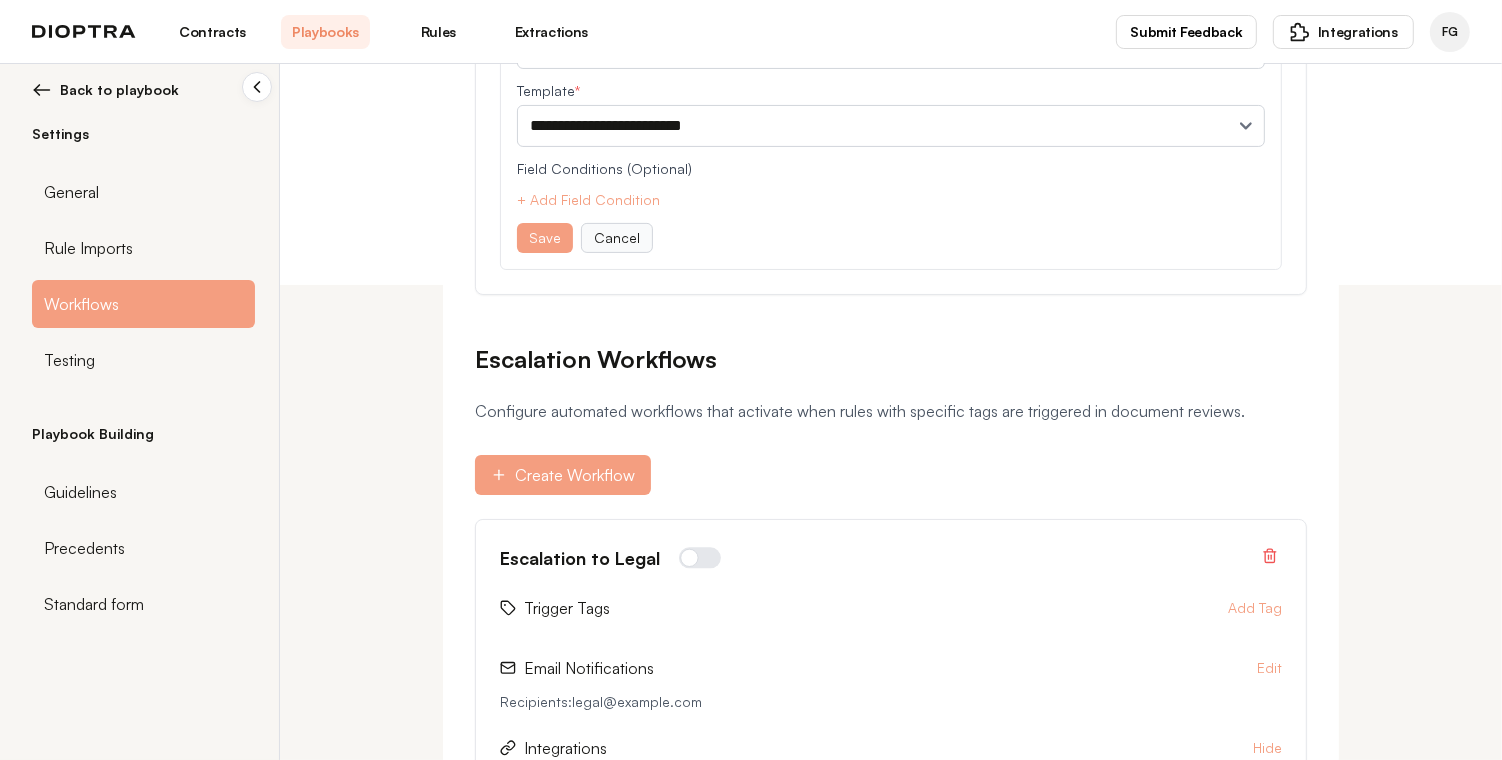 click on "Cancel" at bounding box center [617, 238] 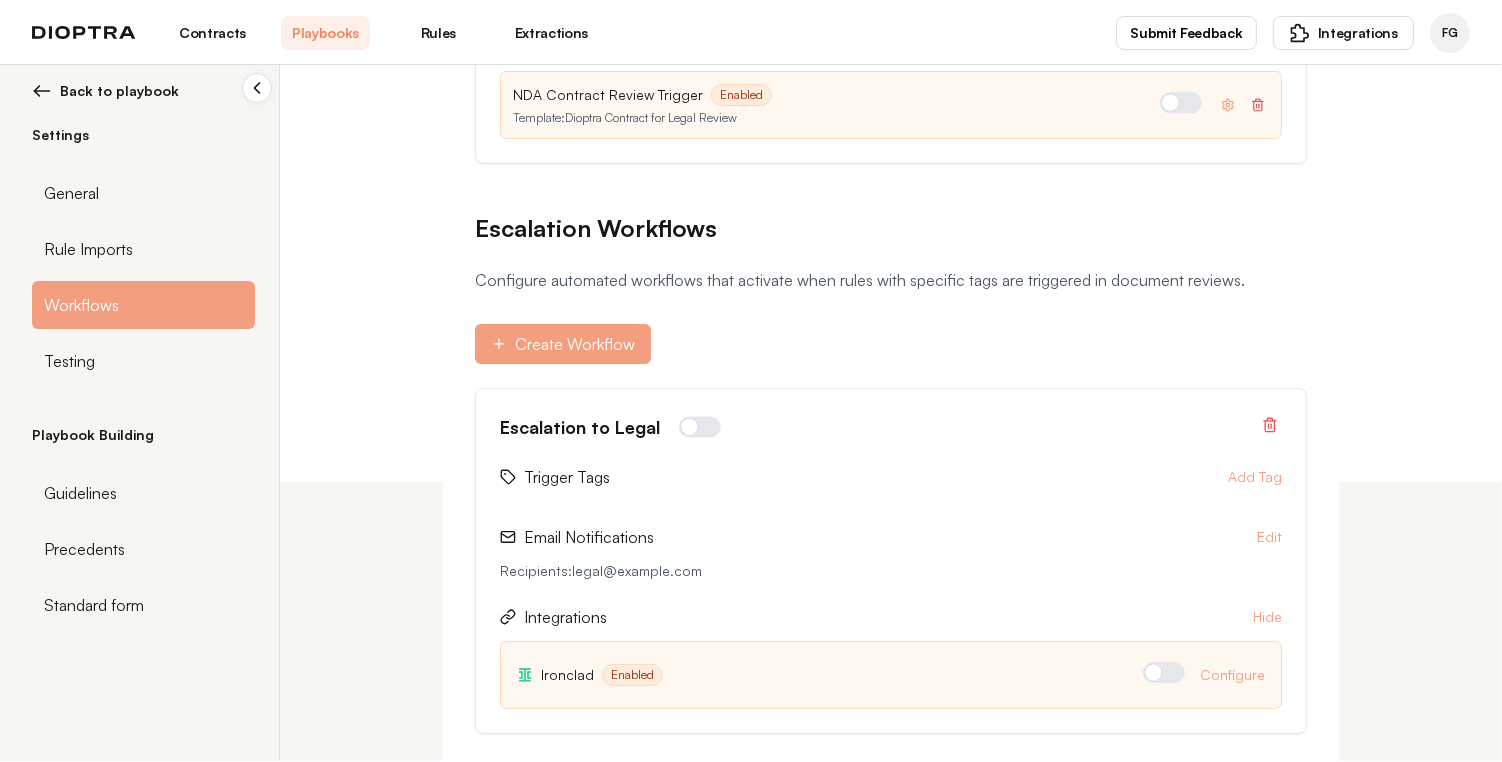 scroll, scrollTop: 277, scrollLeft: 0, axis: vertical 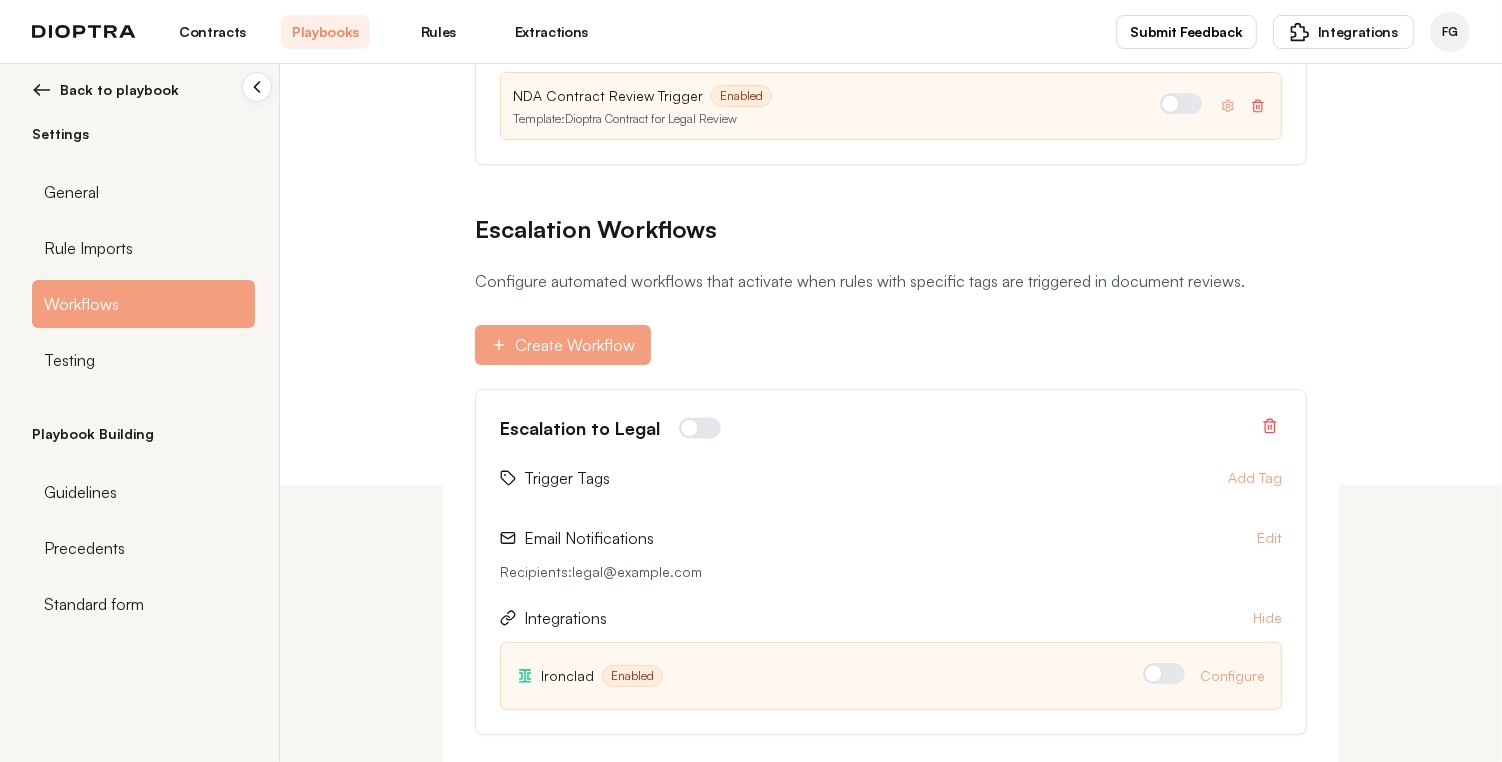 click on "Contracts" at bounding box center [212, 32] 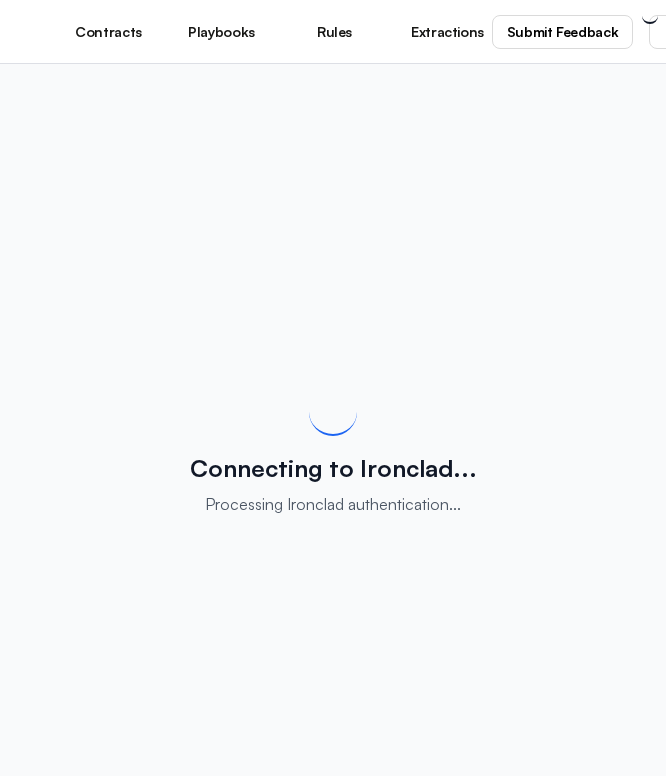 scroll, scrollTop: 0, scrollLeft: 0, axis: both 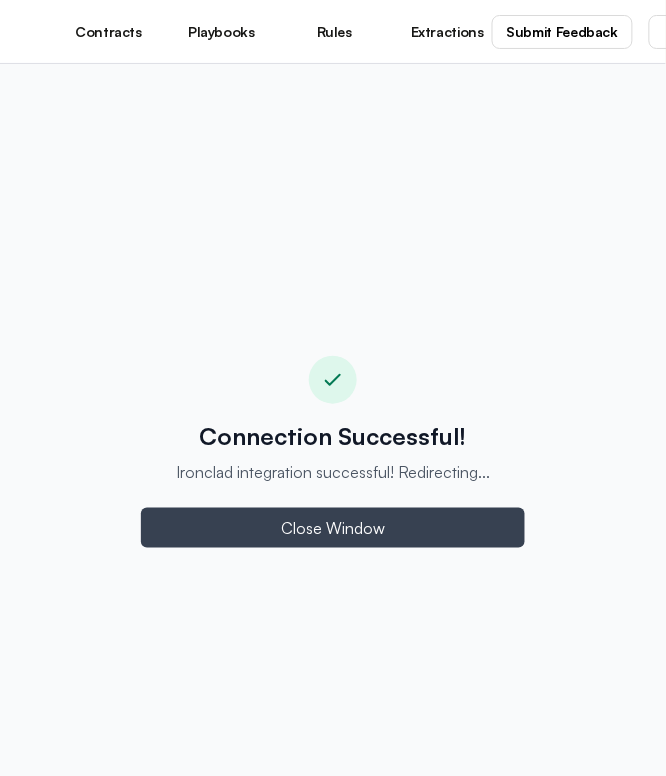 click on "Close Window" at bounding box center (333, 528) 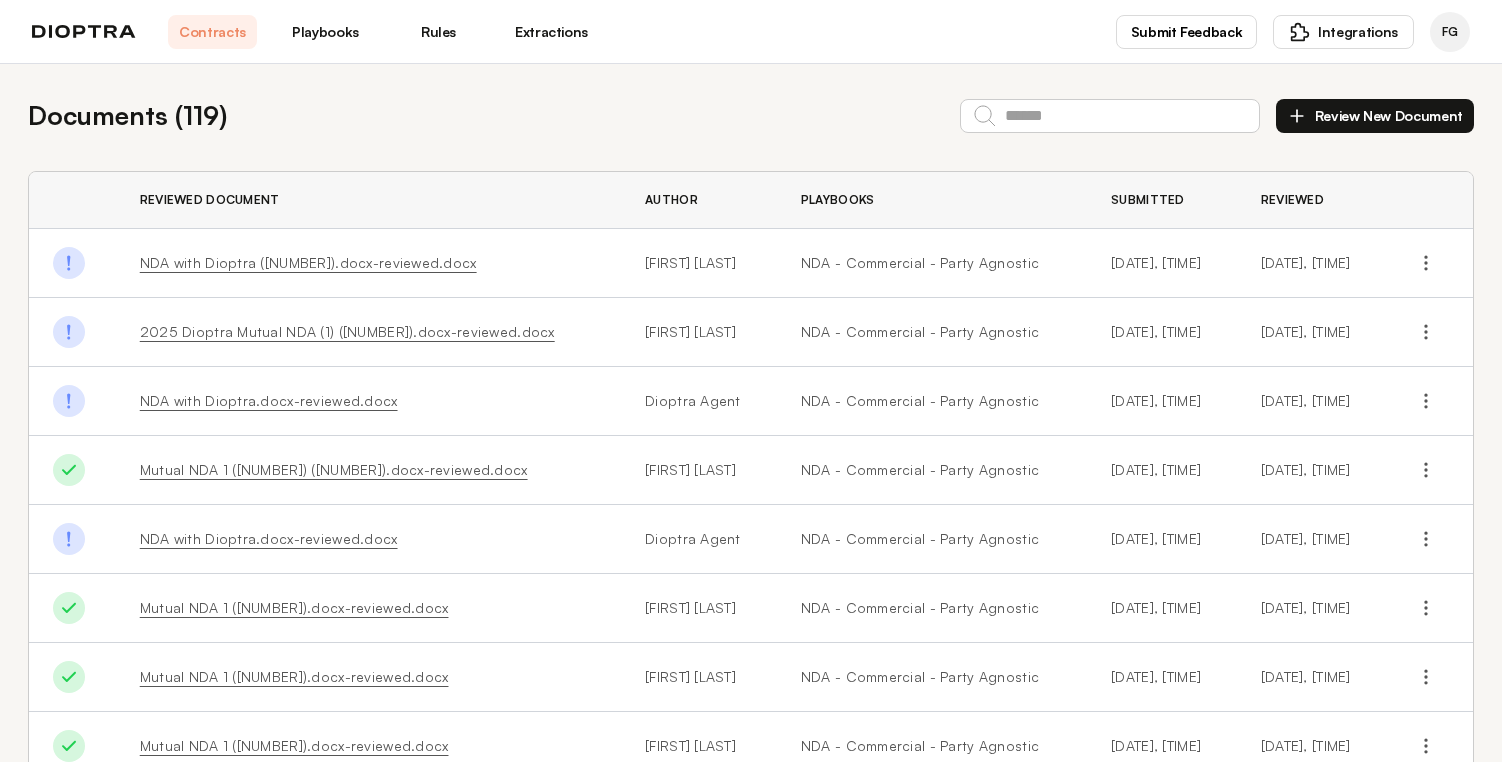 scroll, scrollTop: 0, scrollLeft: 0, axis: both 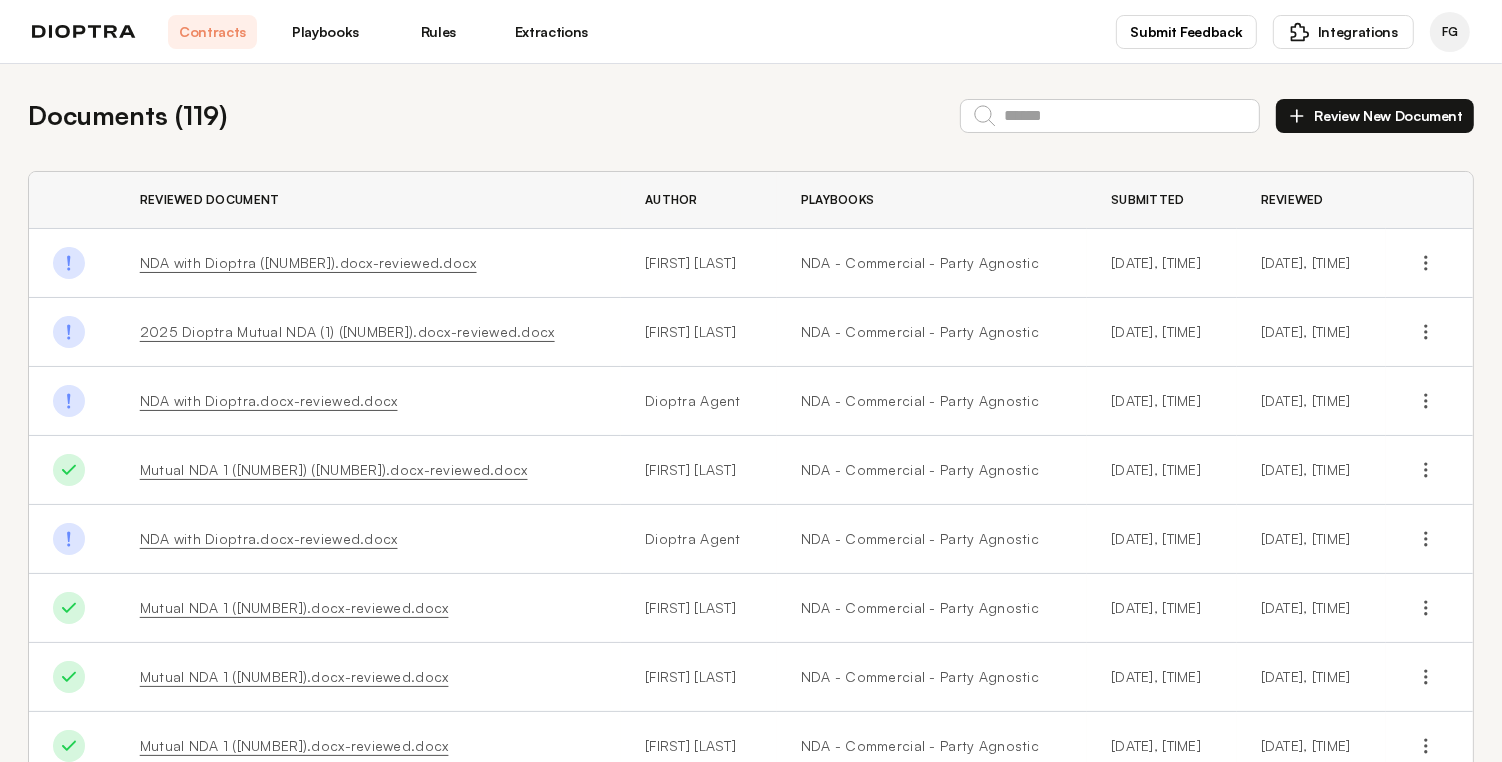 click on "[FILENAME]-reviewed.docx" at bounding box center [229, 262] 